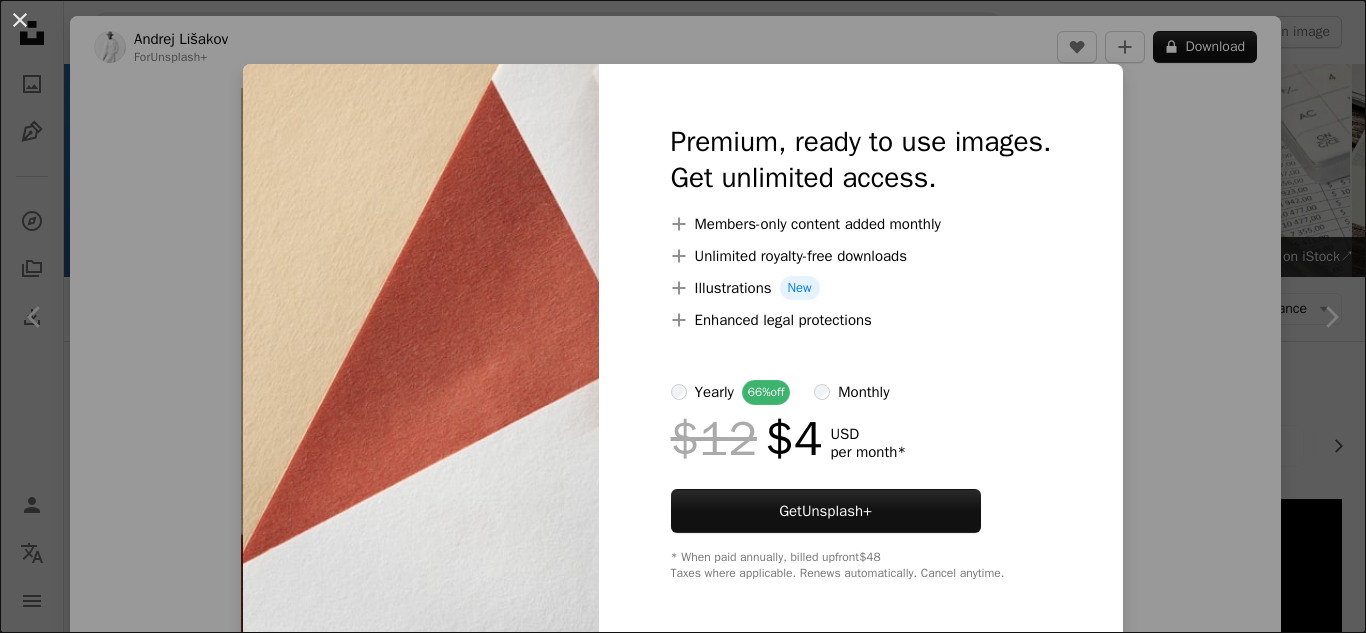 scroll, scrollTop: 1659, scrollLeft: 0, axis: vertical 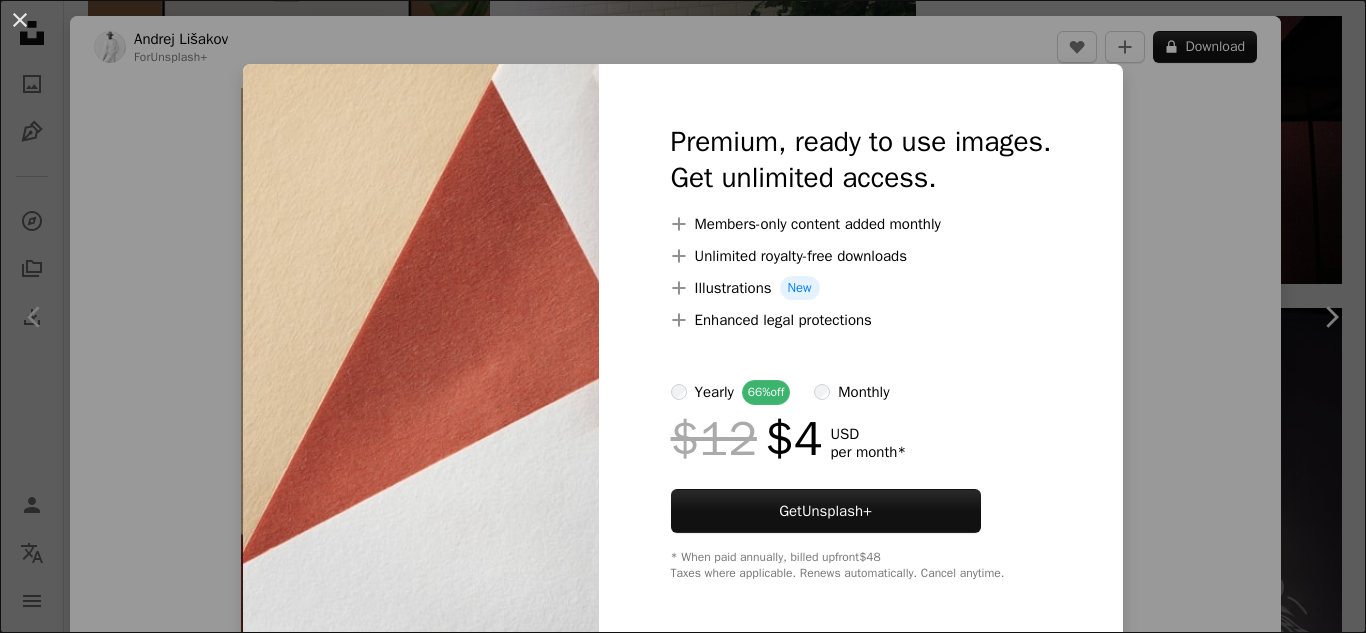 click at bounding box center (421, 352) 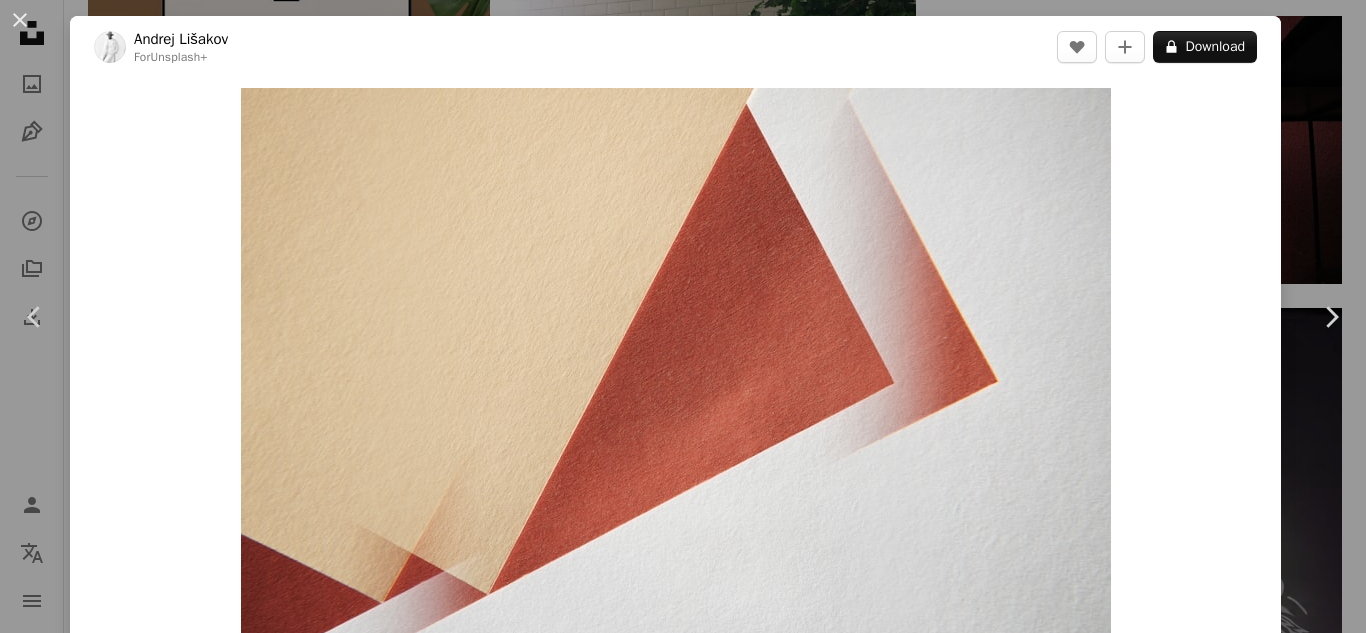click on "**********" at bounding box center (683, 5183) 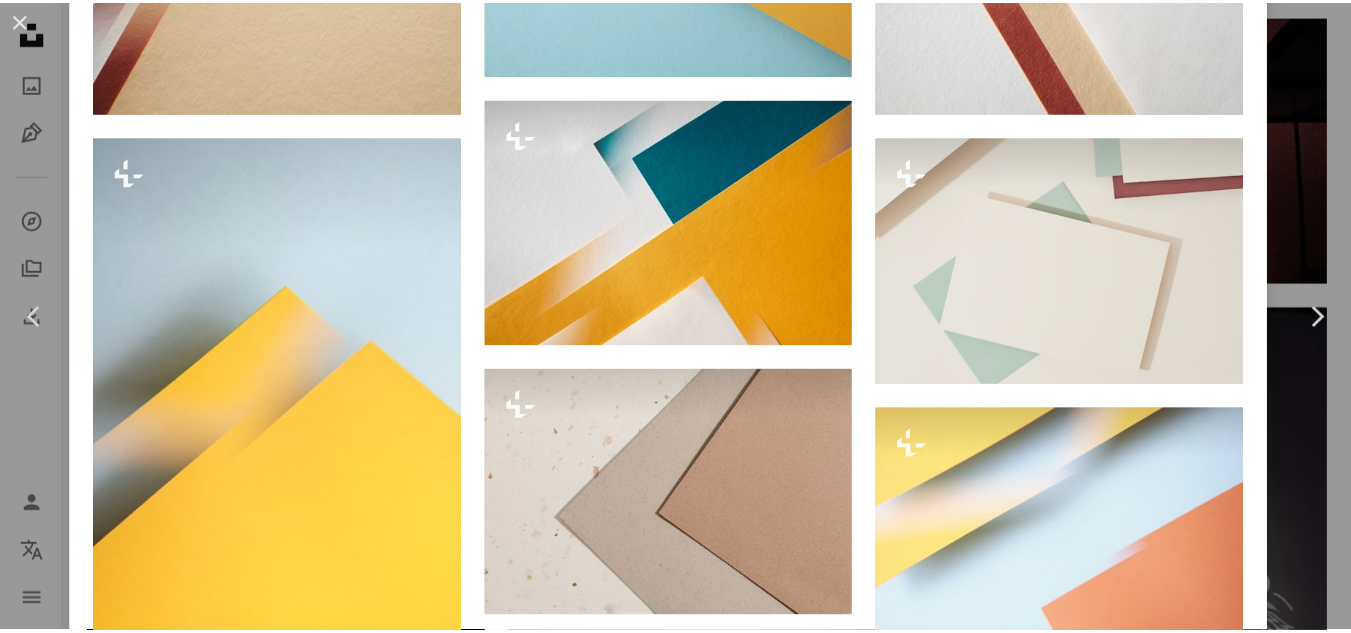 scroll, scrollTop: 2003, scrollLeft: 0, axis: vertical 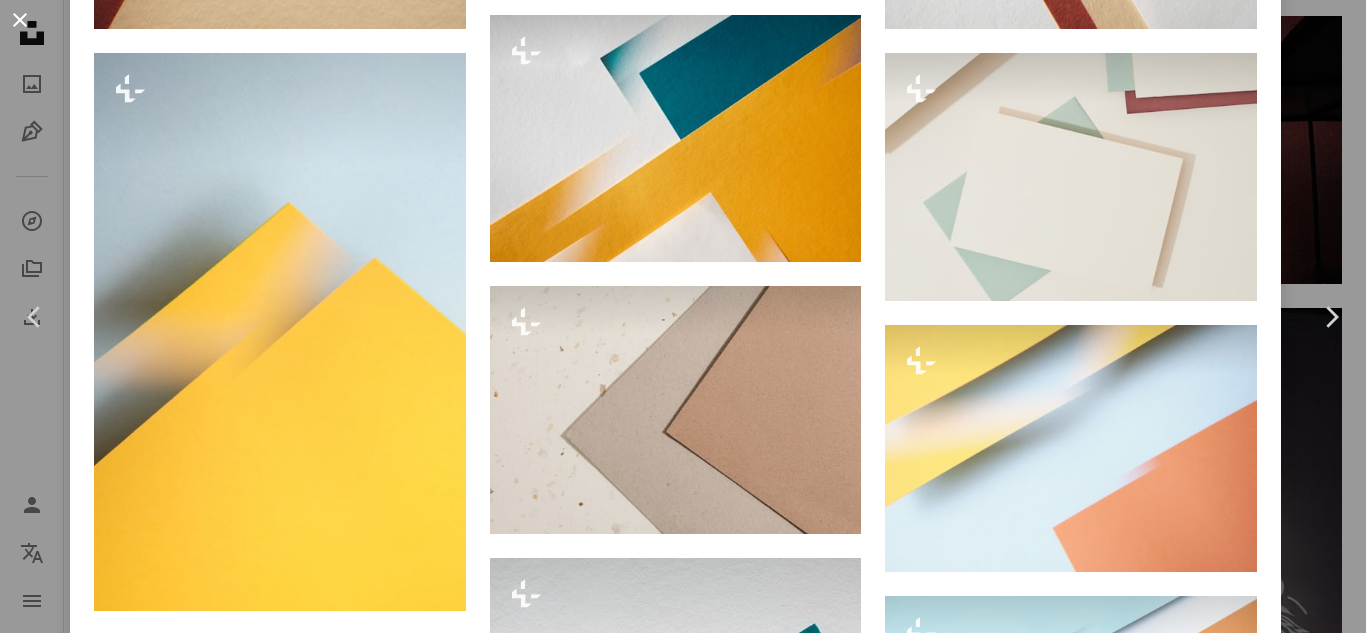 click on "An X shape" at bounding box center [20, 20] 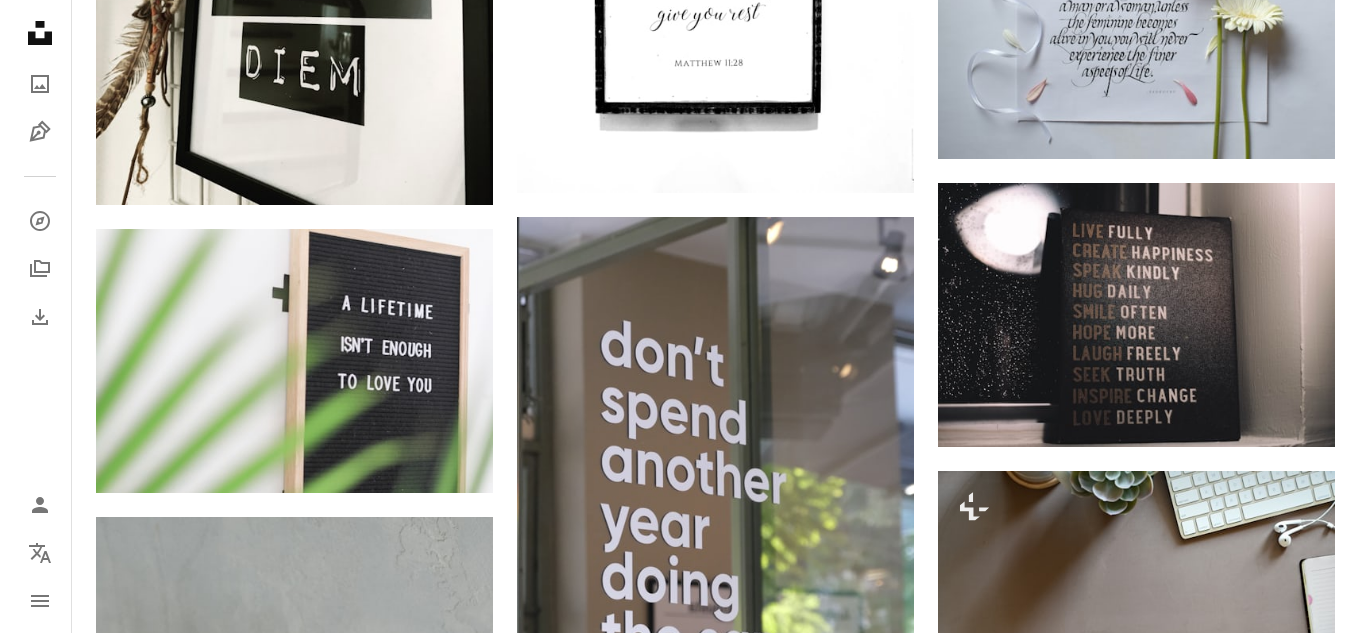 scroll, scrollTop: 5447, scrollLeft: 0, axis: vertical 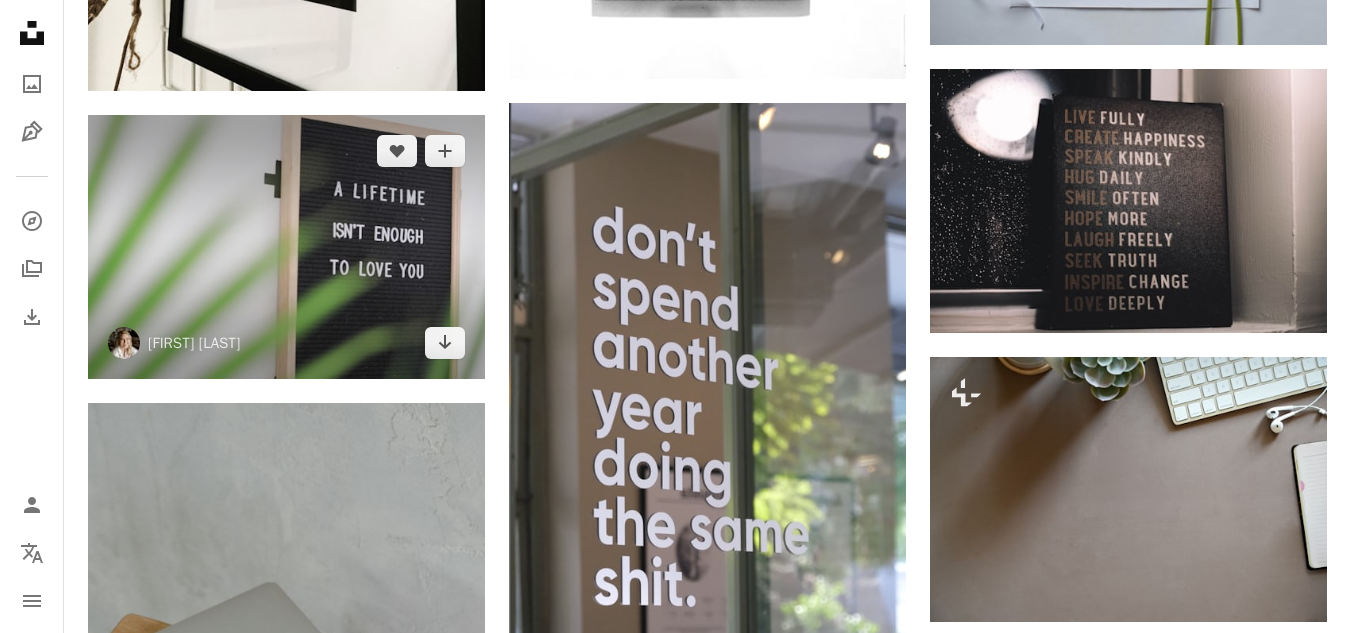 click at bounding box center (286, 247) 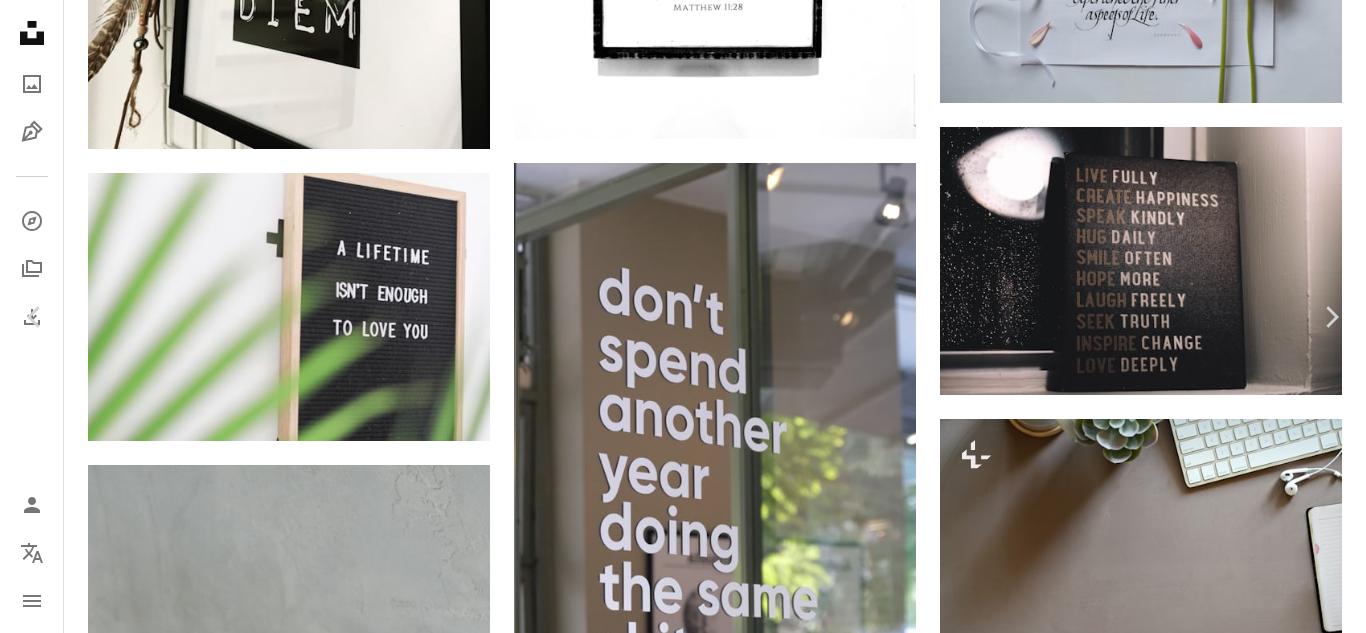 scroll, scrollTop: 1541, scrollLeft: 0, axis: vertical 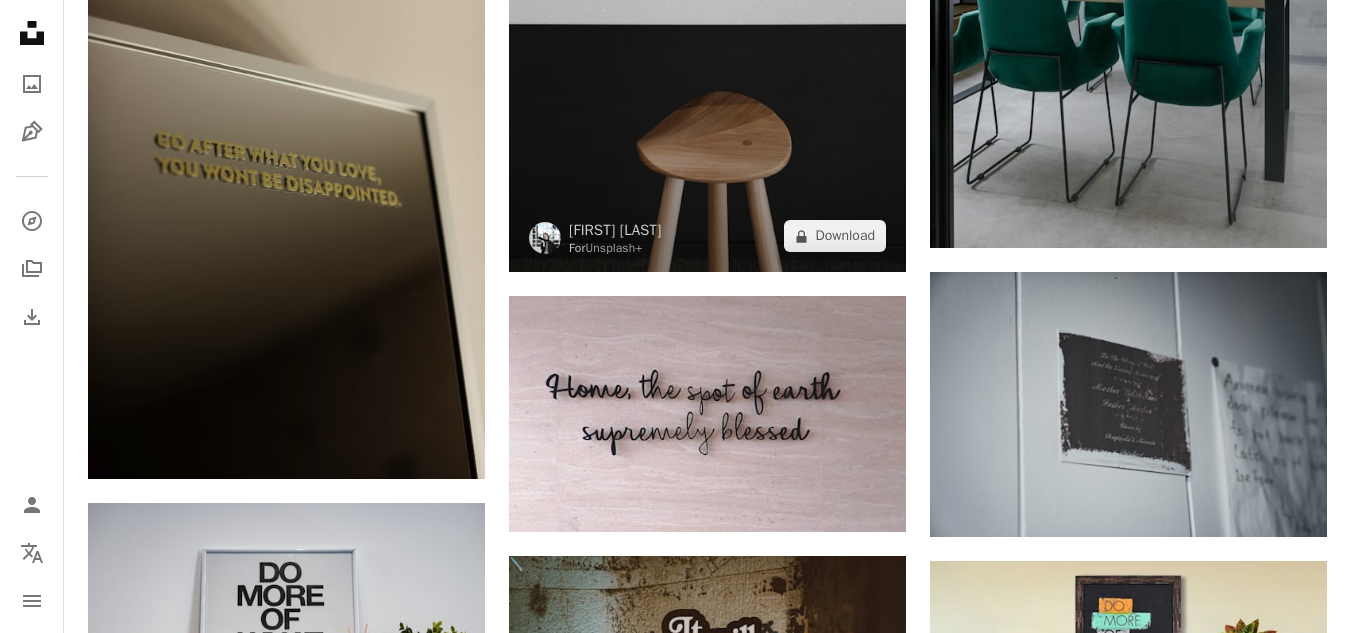 click at bounding box center [707, -25] 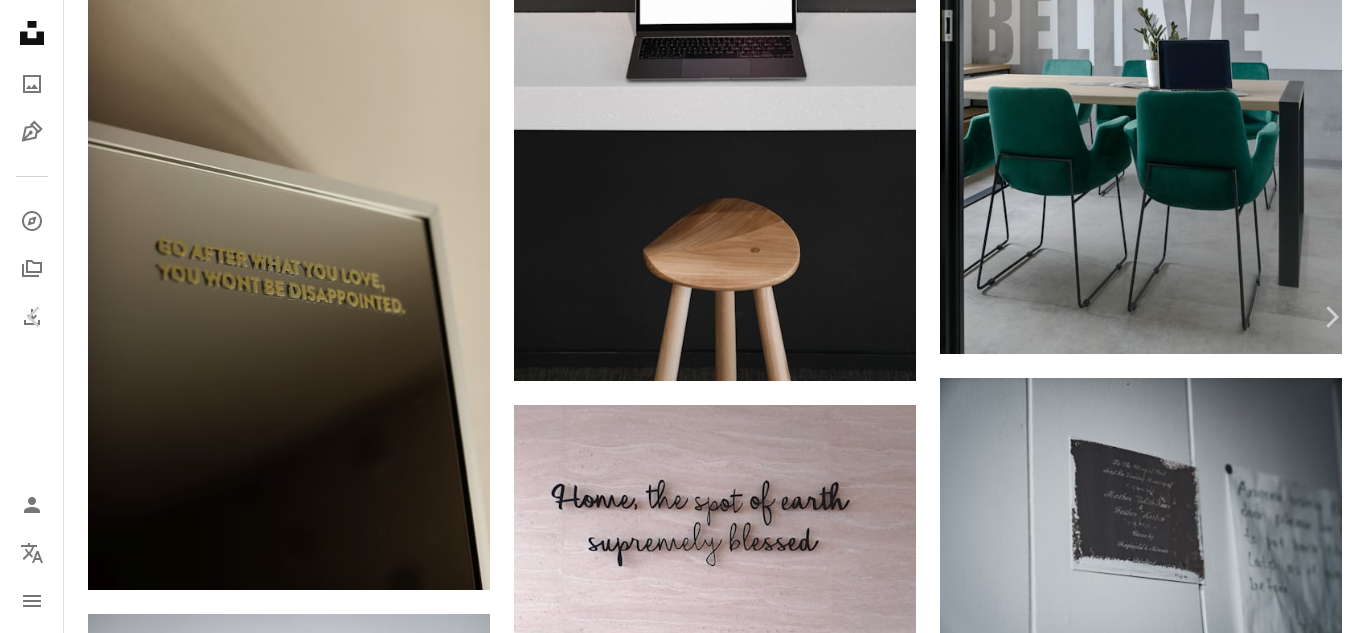 click on "An X shape" at bounding box center [20, 20] 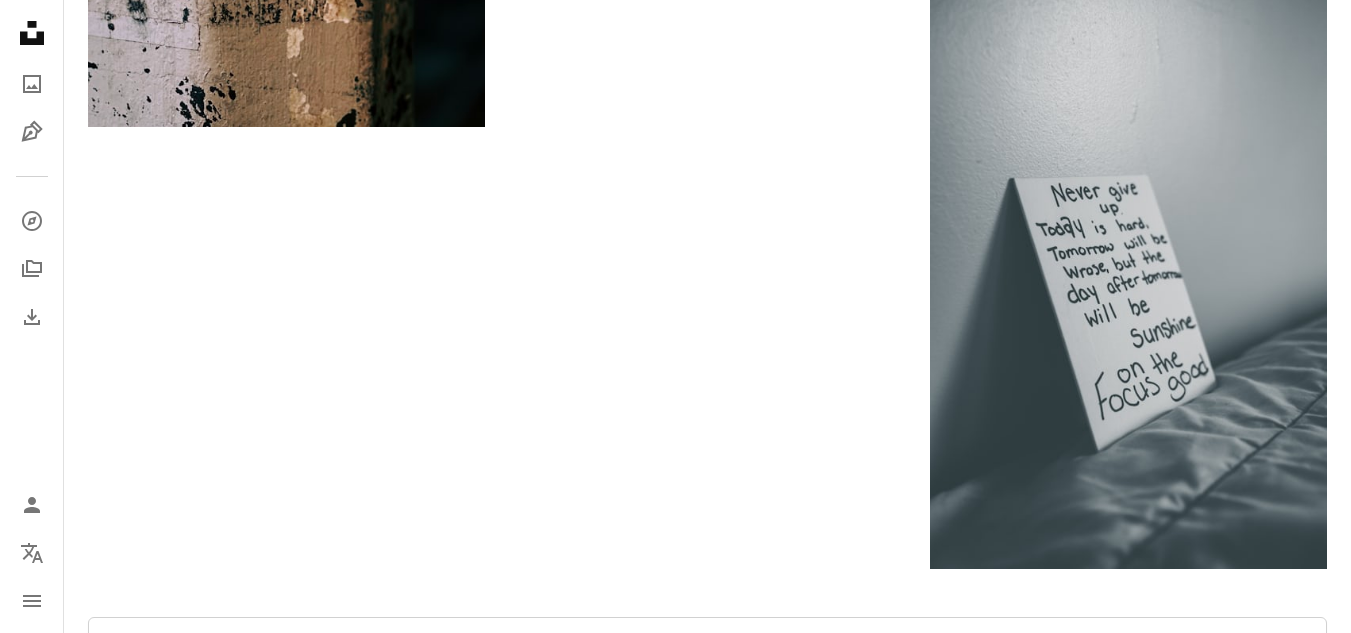 scroll, scrollTop: 12115, scrollLeft: 0, axis: vertical 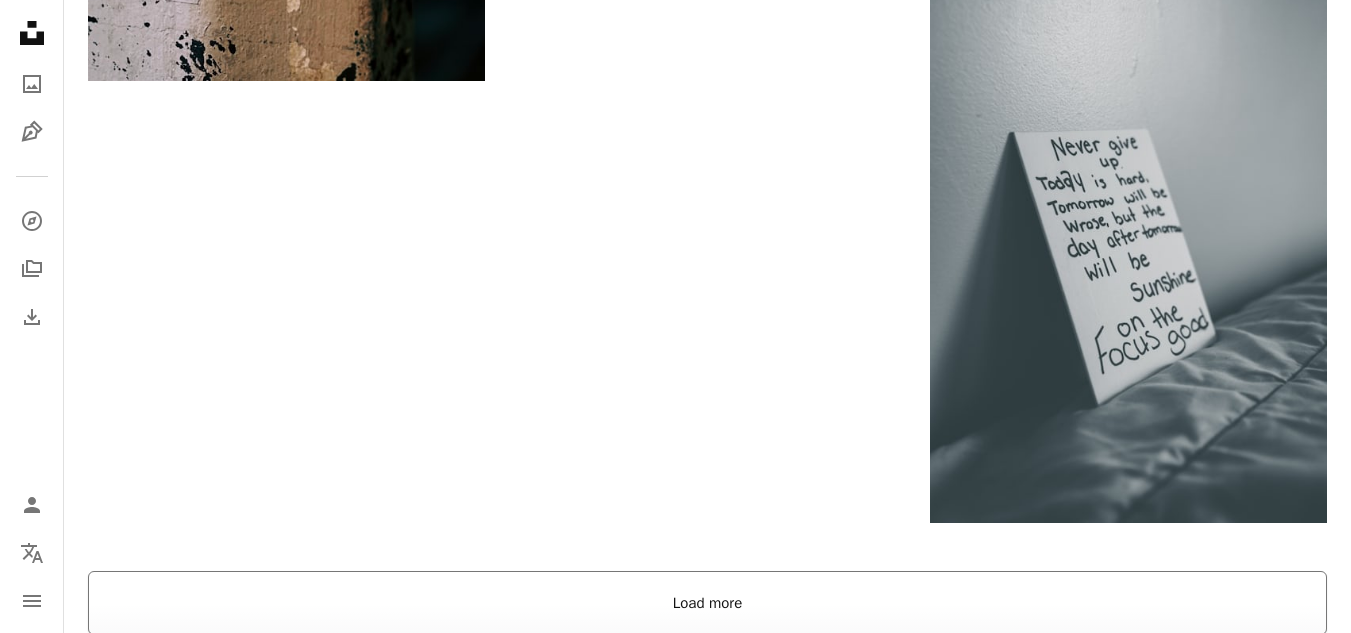 click on "Load more" at bounding box center [707, 603] 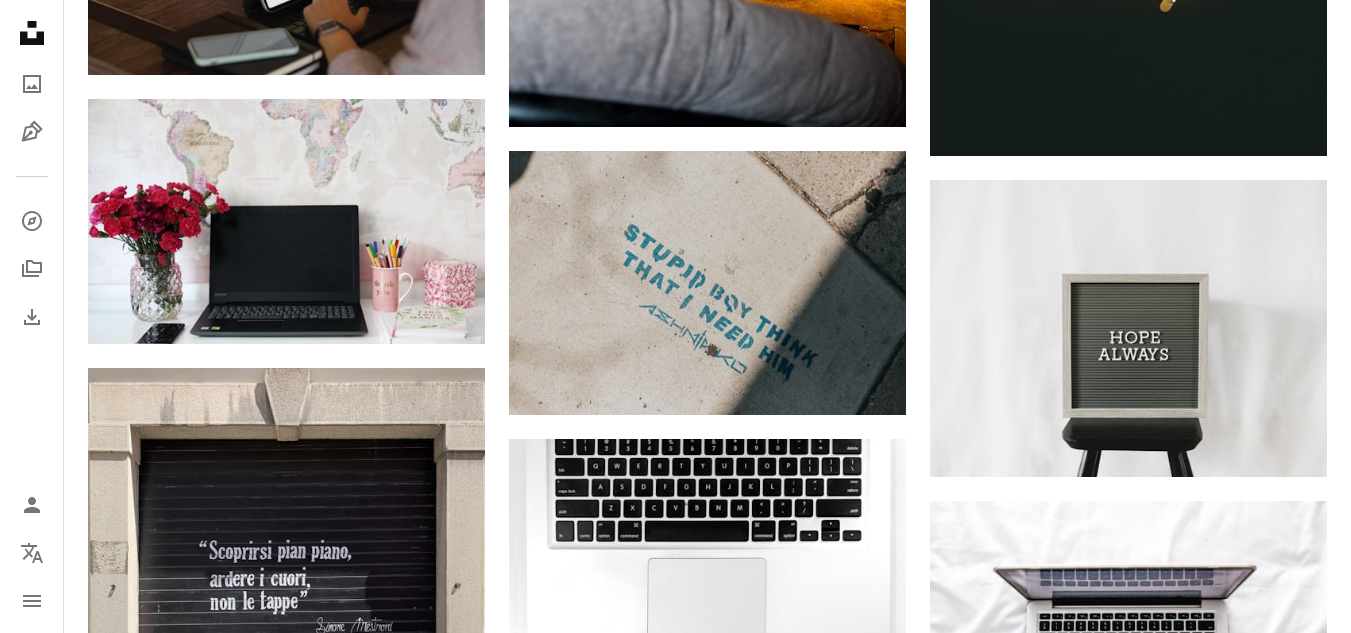 scroll, scrollTop: 14245, scrollLeft: 0, axis: vertical 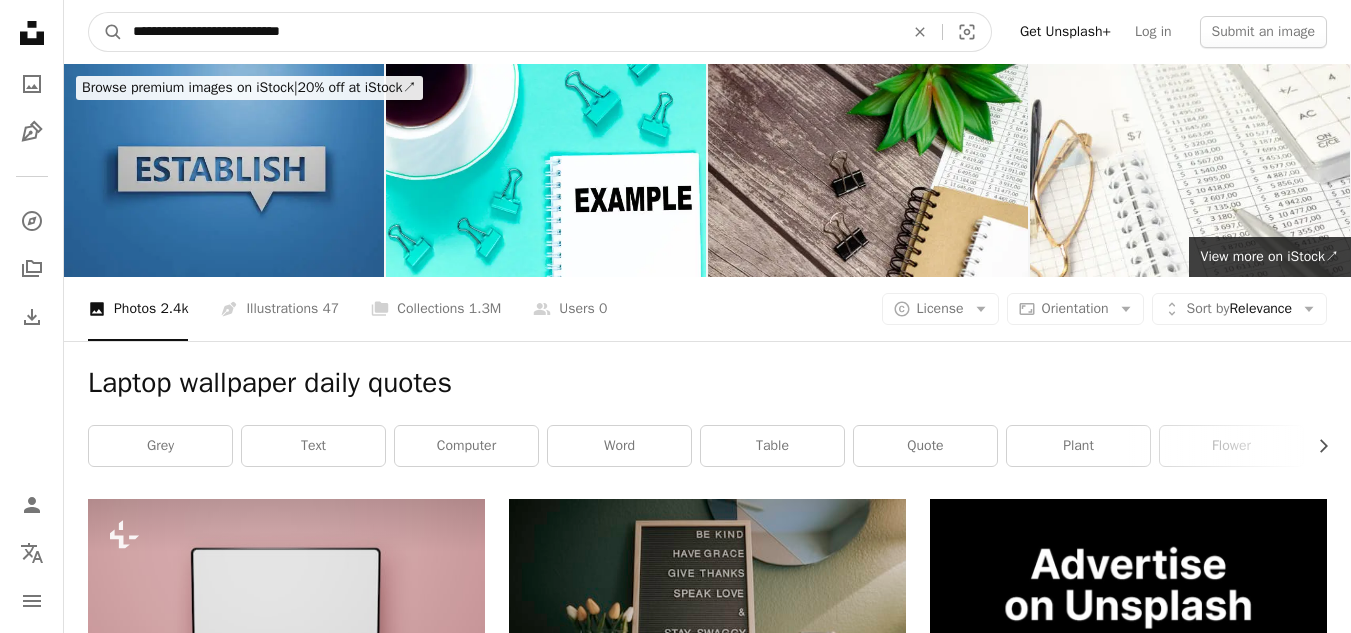 click on "**********" at bounding box center (510, 32) 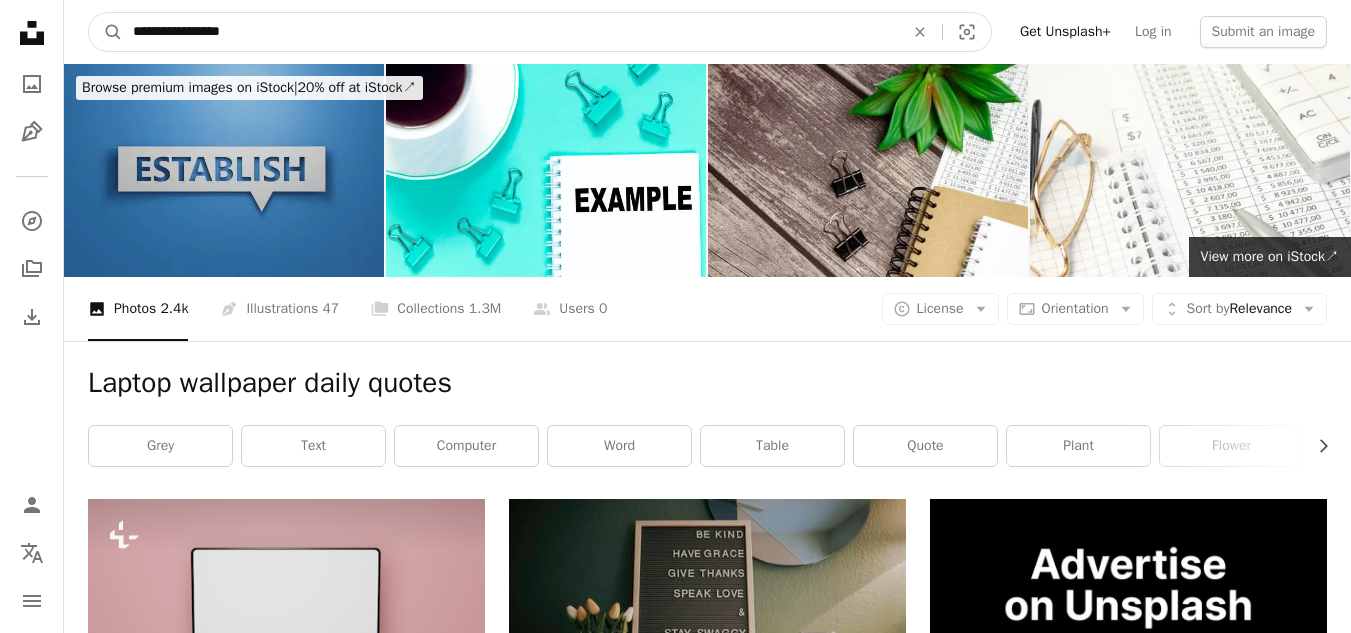 type on "**********" 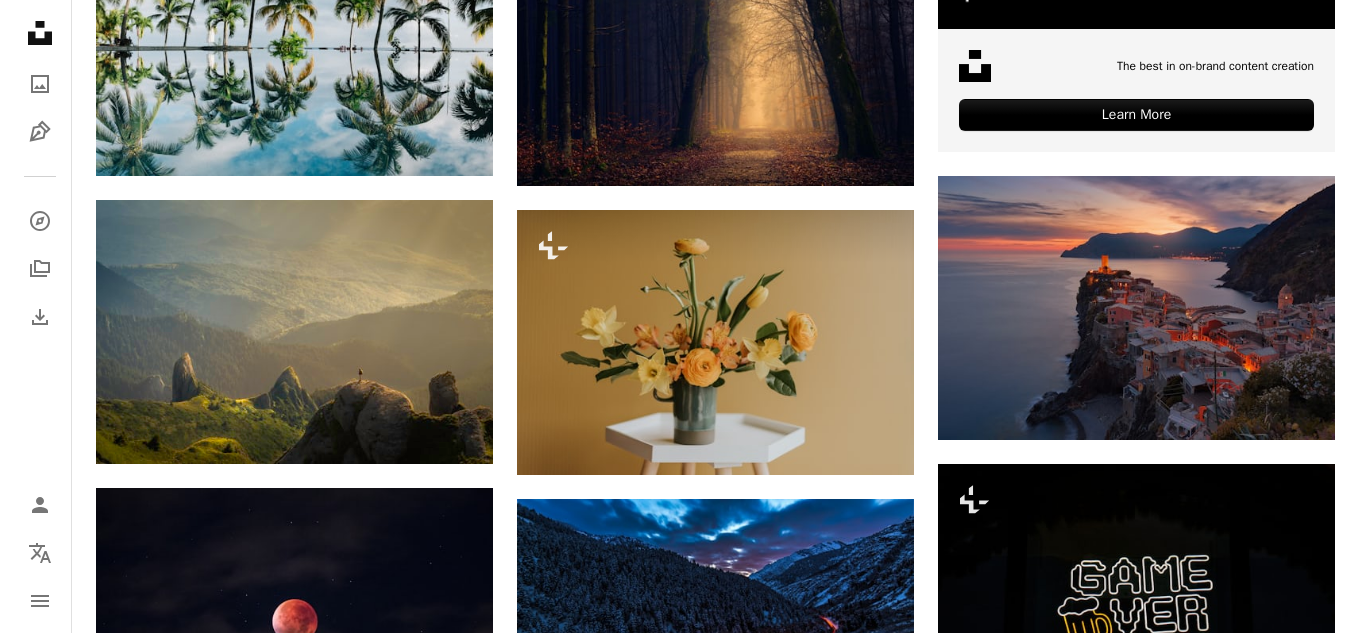 scroll, scrollTop: 884, scrollLeft: 0, axis: vertical 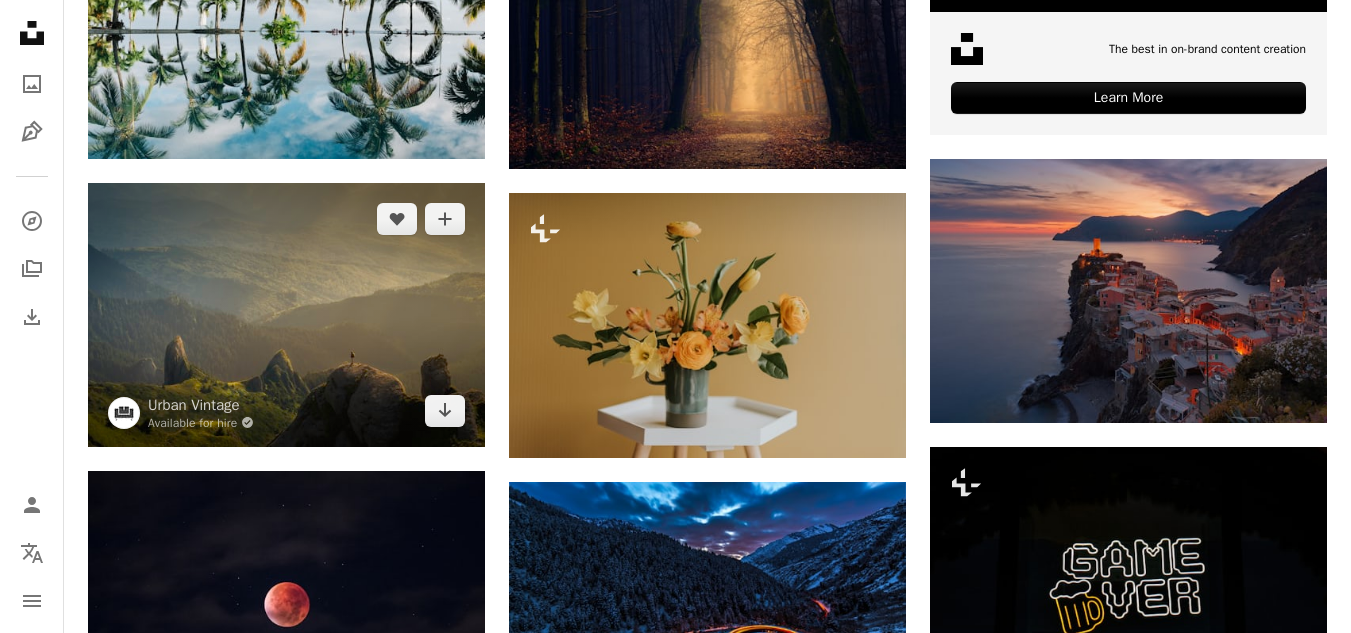 click at bounding box center (286, 315) 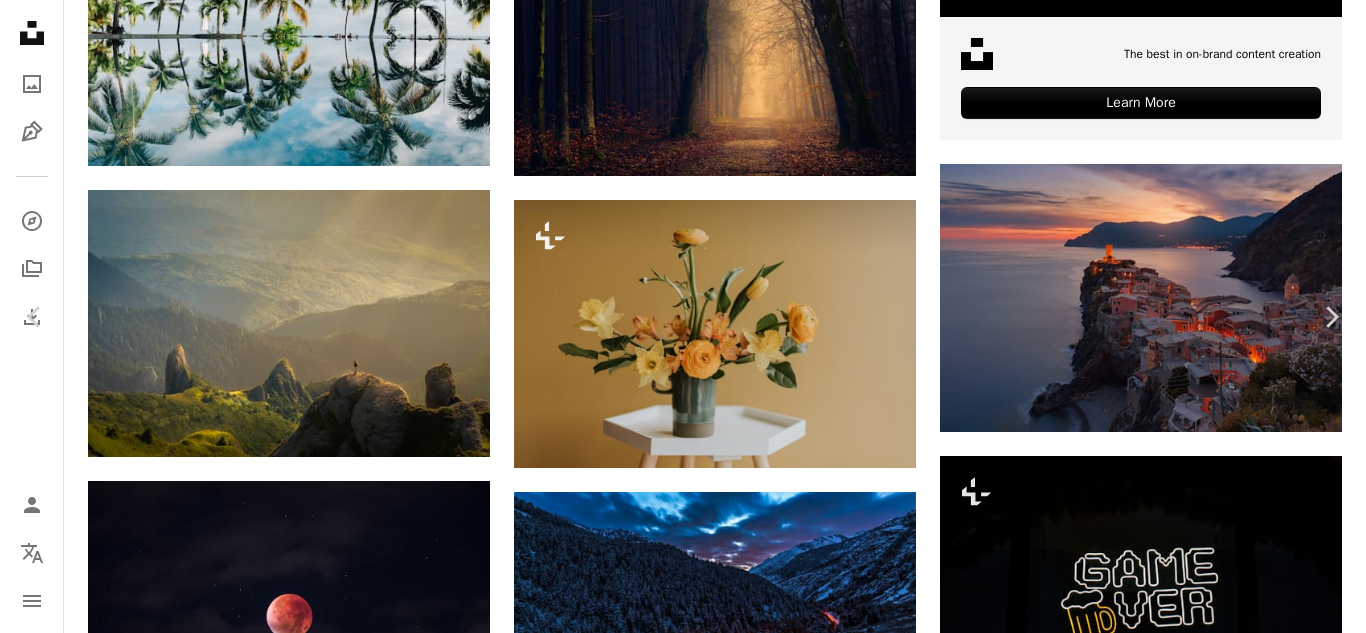 scroll, scrollTop: 1229, scrollLeft: 0, axis: vertical 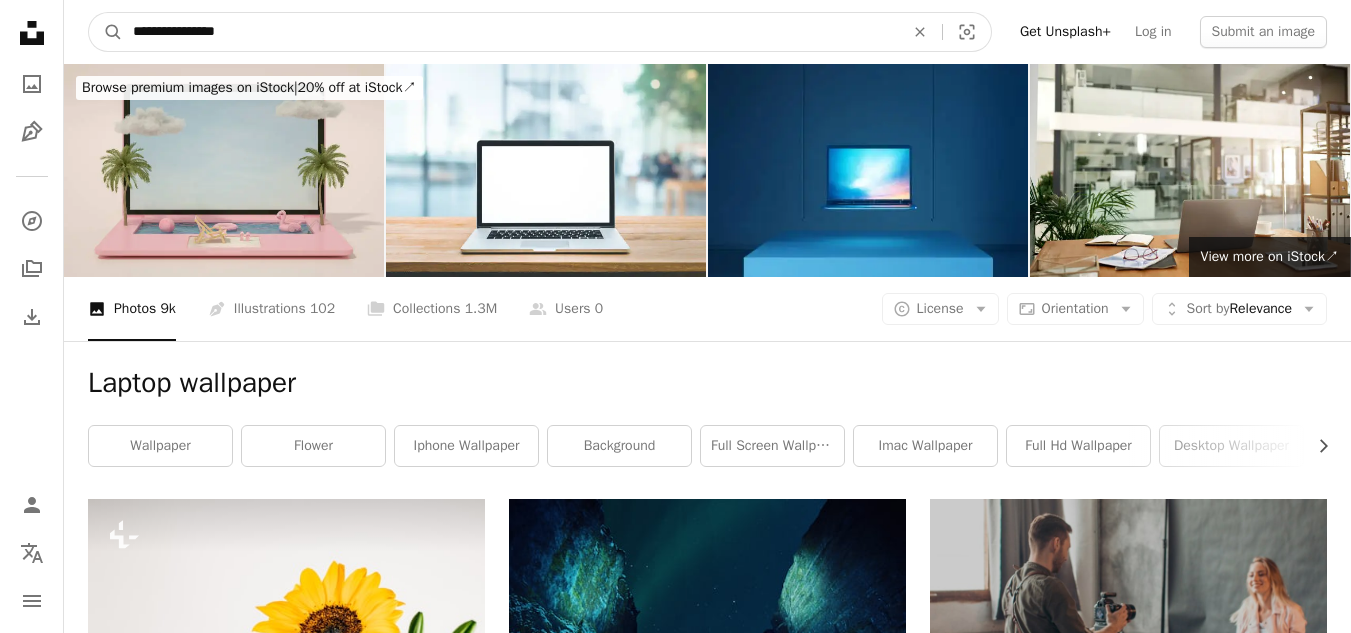 click on "**********" at bounding box center [510, 32] 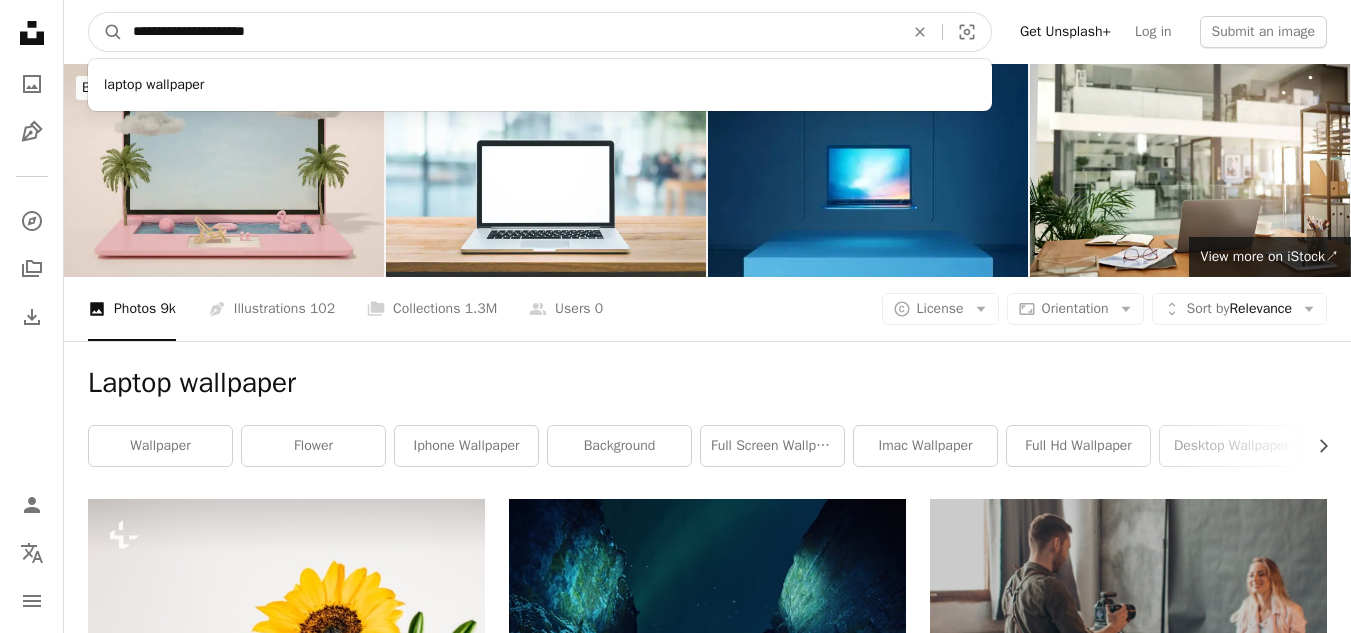 type on "**********" 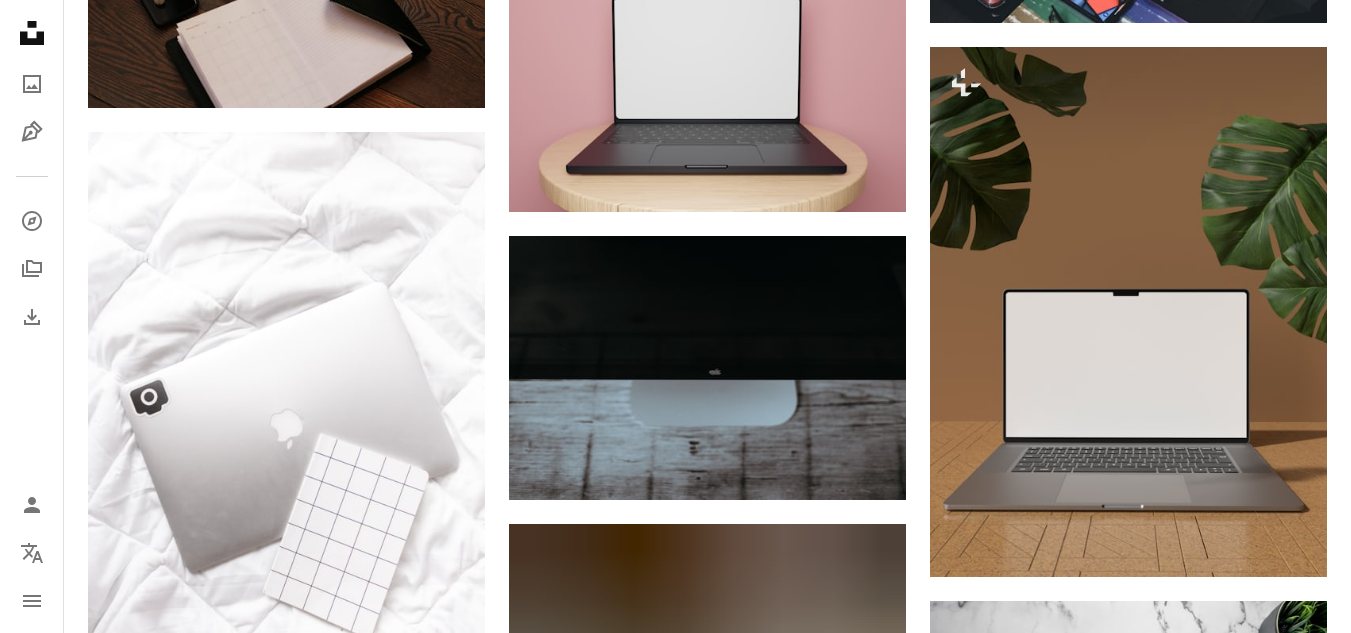 scroll, scrollTop: 1860, scrollLeft: 0, axis: vertical 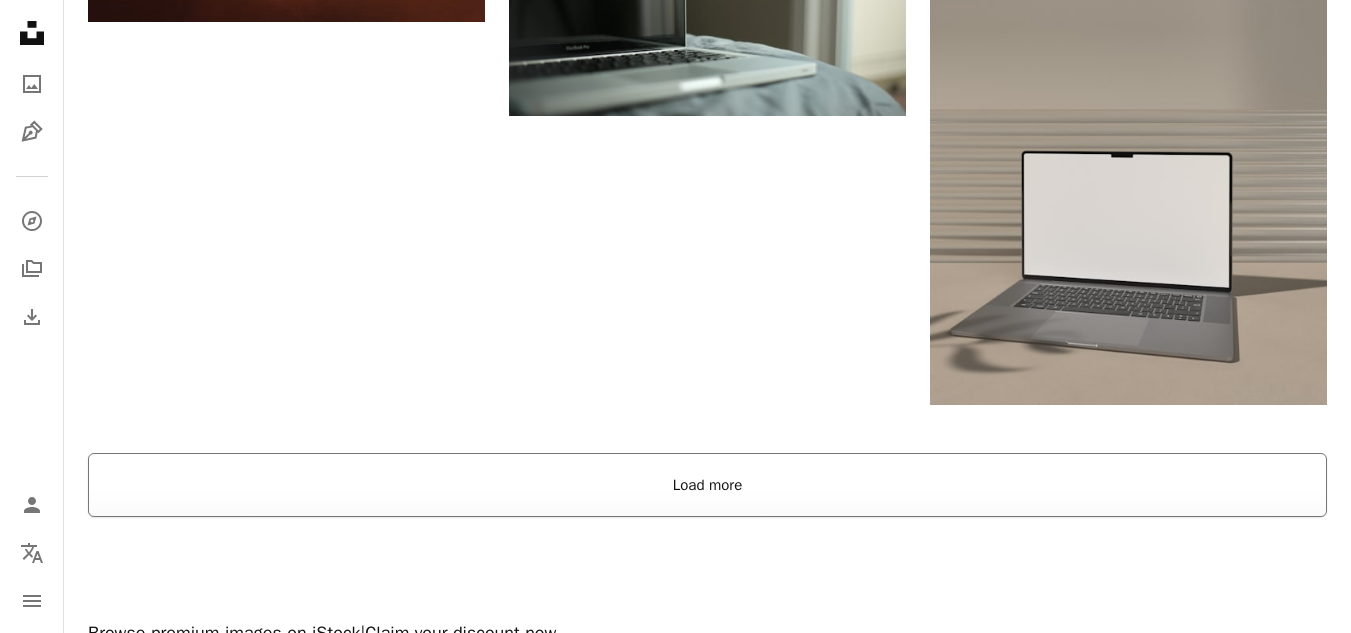 click on "Load more" at bounding box center [707, 485] 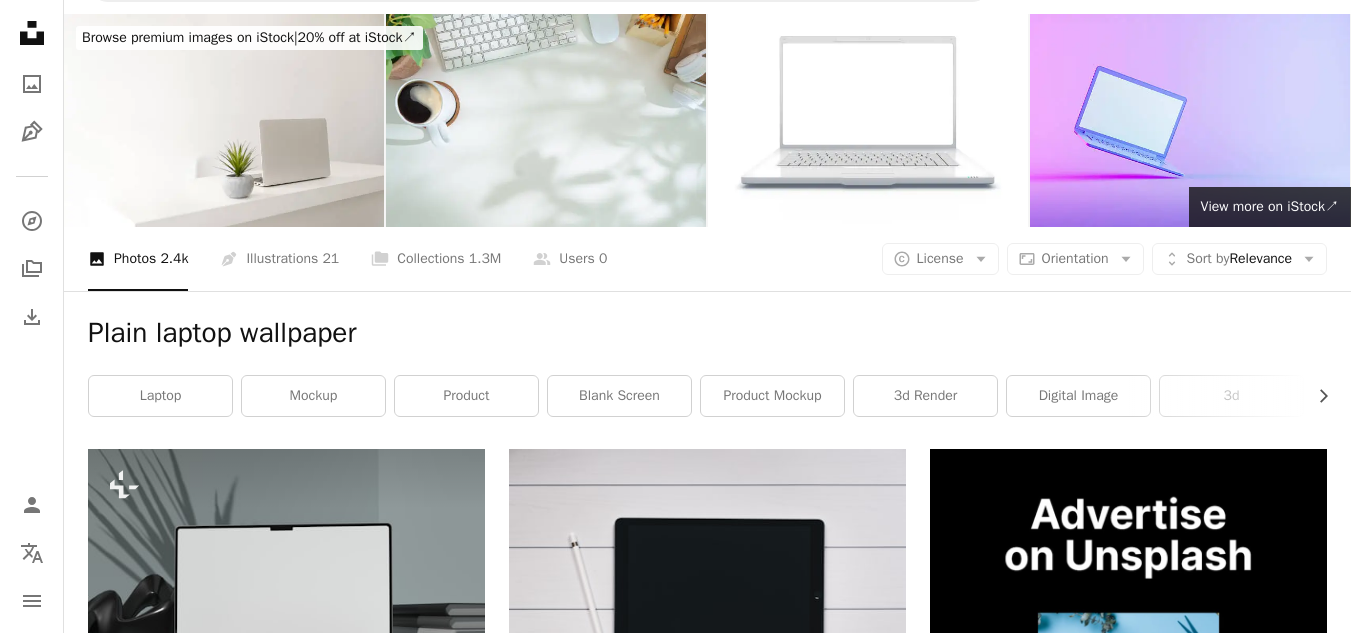 scroll, scrollTop: 0, scrollLeft: 0, axis: both 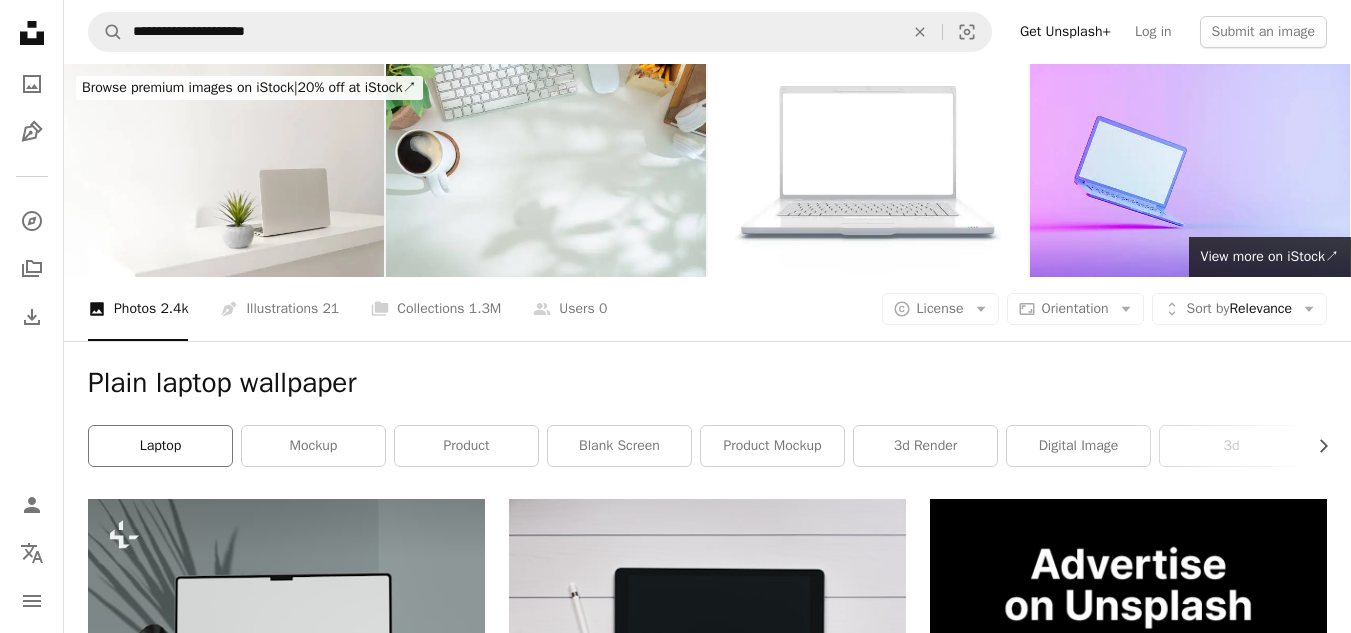 click on "laptop" at bounding box center [160, 446] 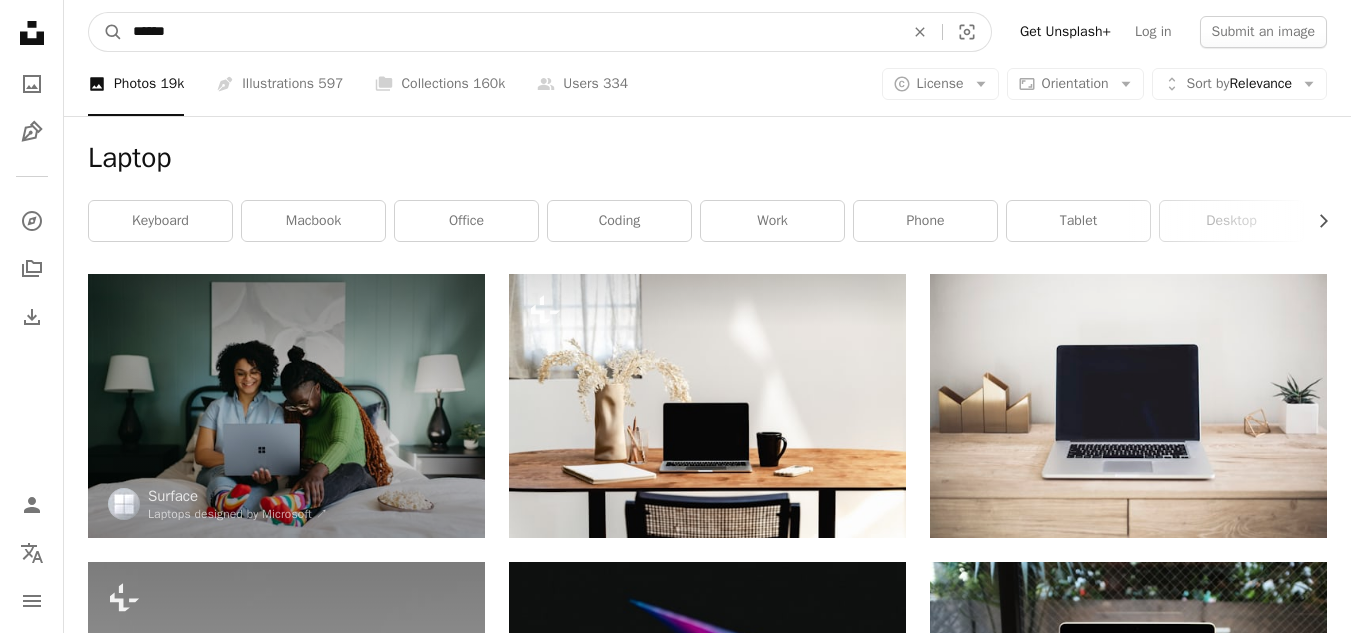 click on "******" at bounding box center (510, 32) 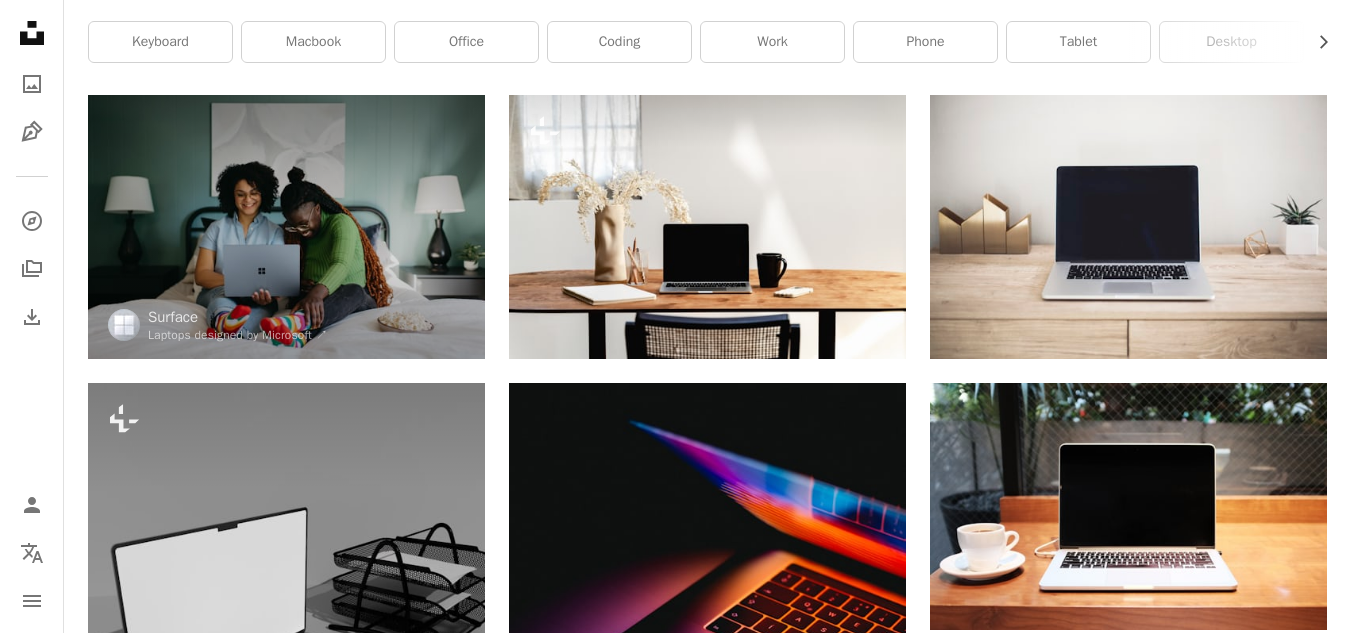 scroll, scrollTop: 0, scrollLeft: 0, axis: both 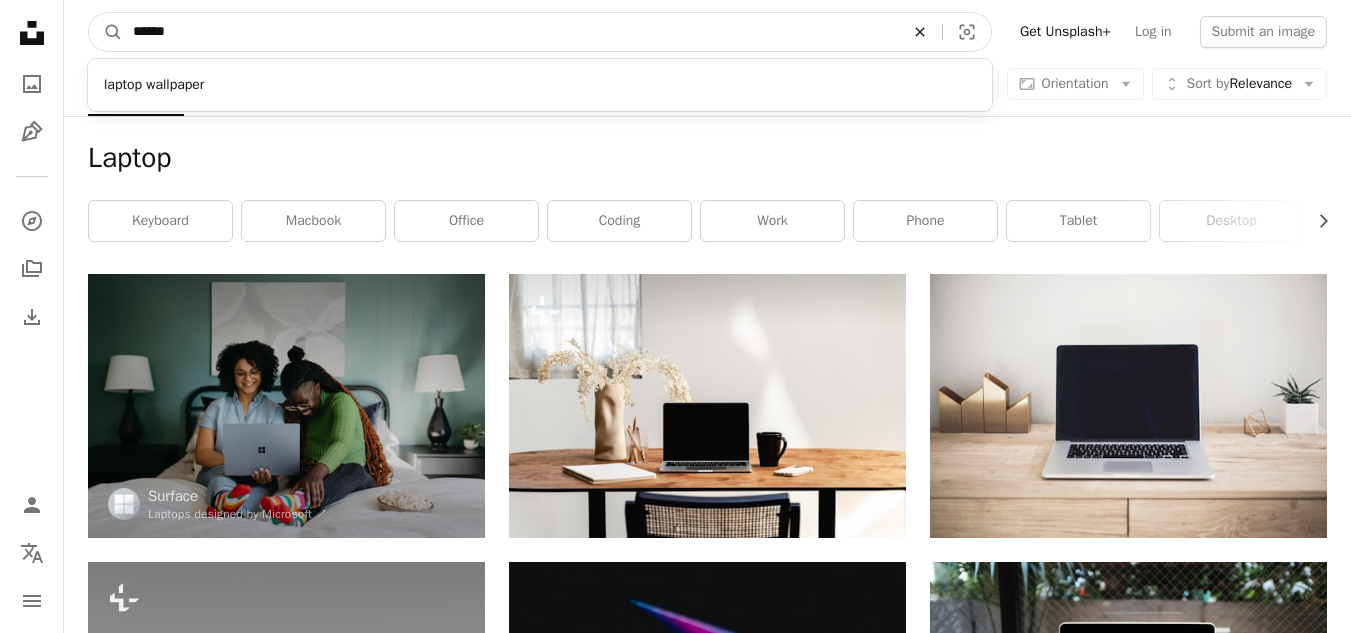 click on "An X shape" 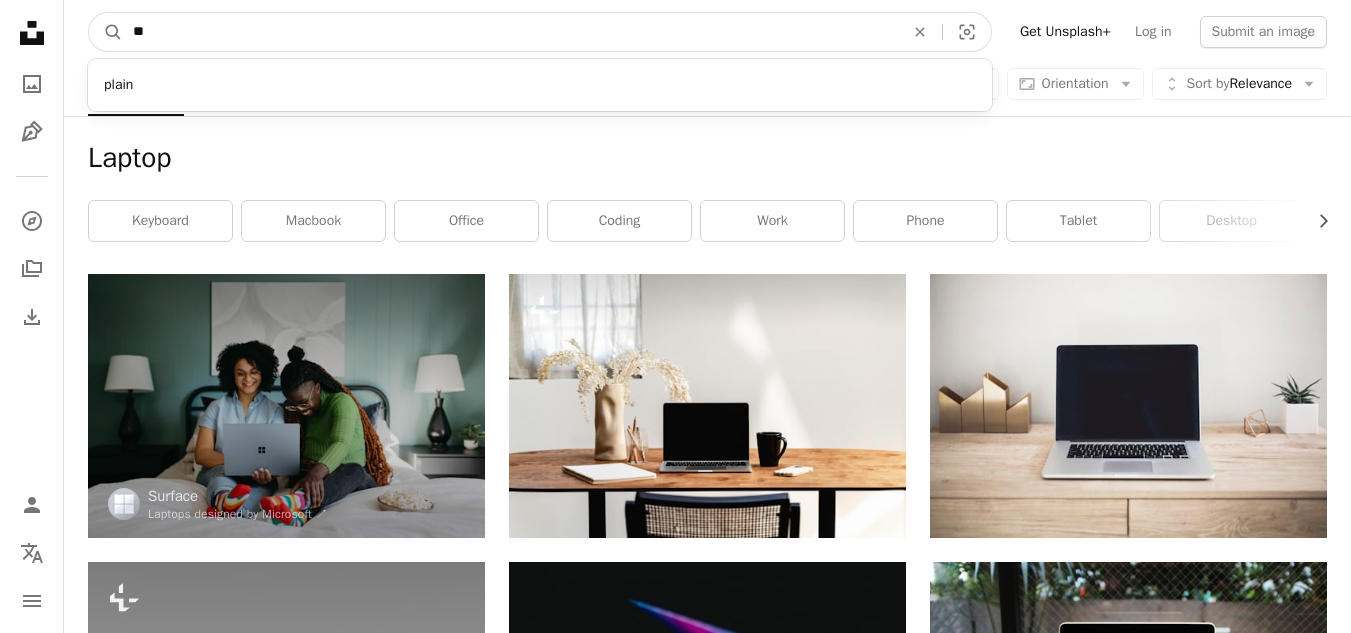 type on "*" 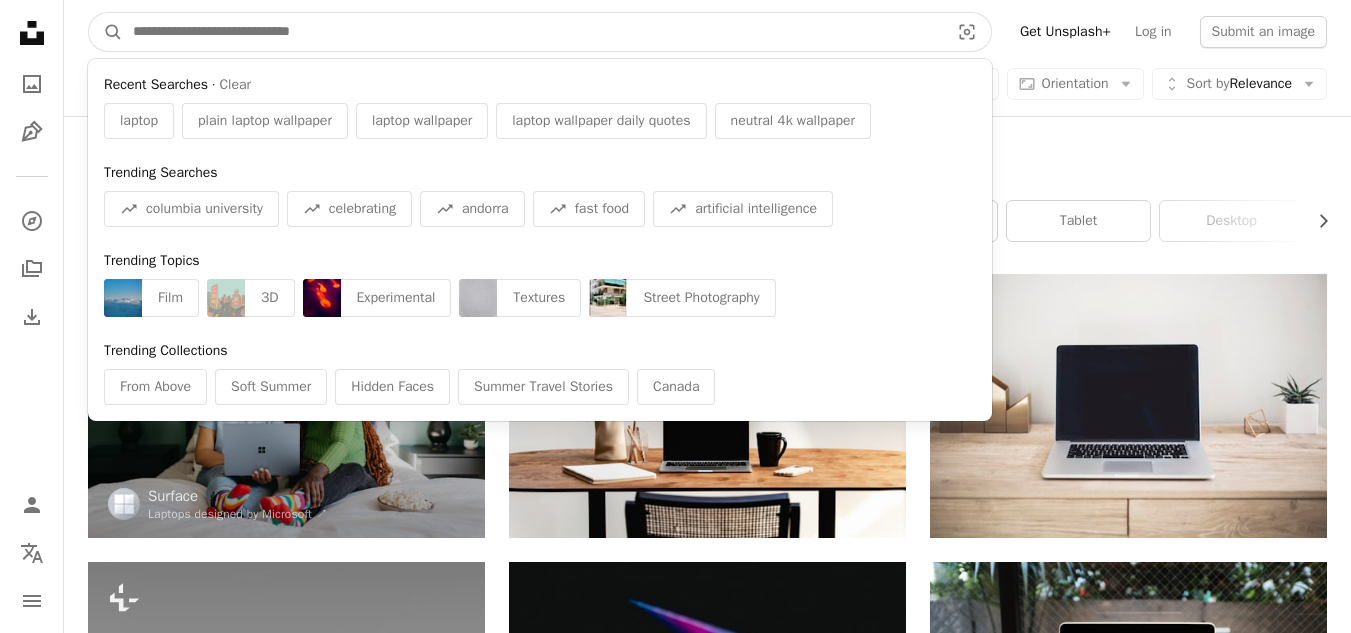 type on "*" 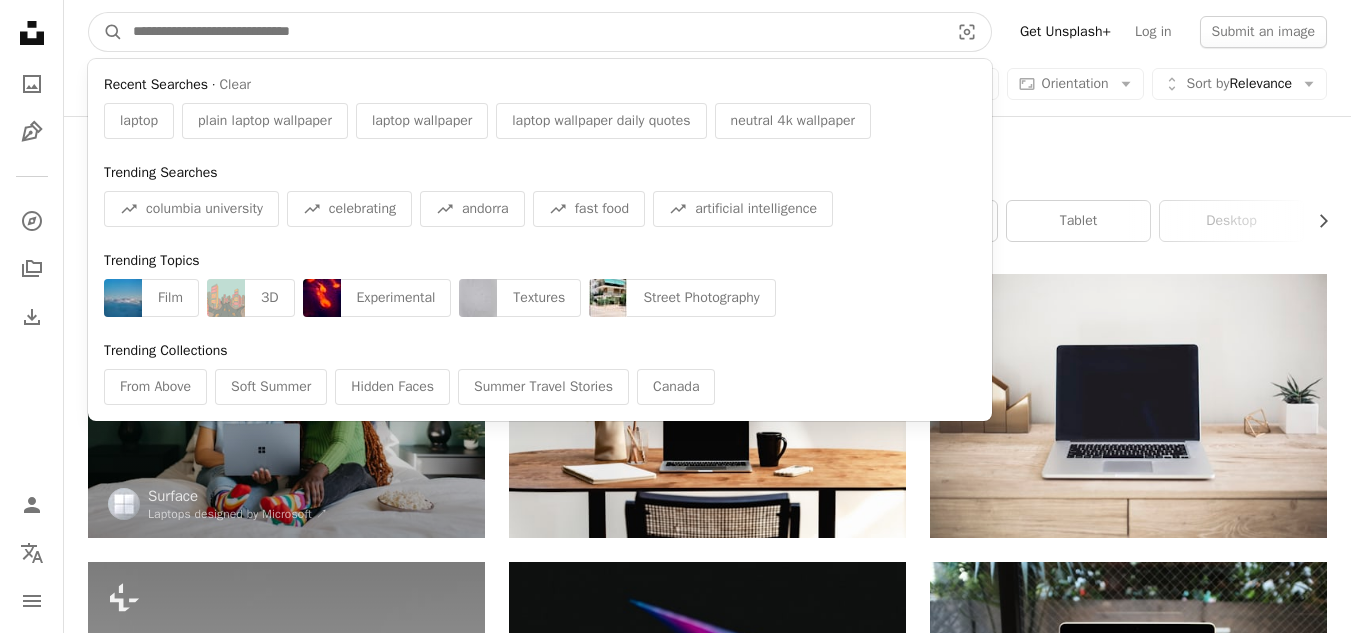 type on "*" 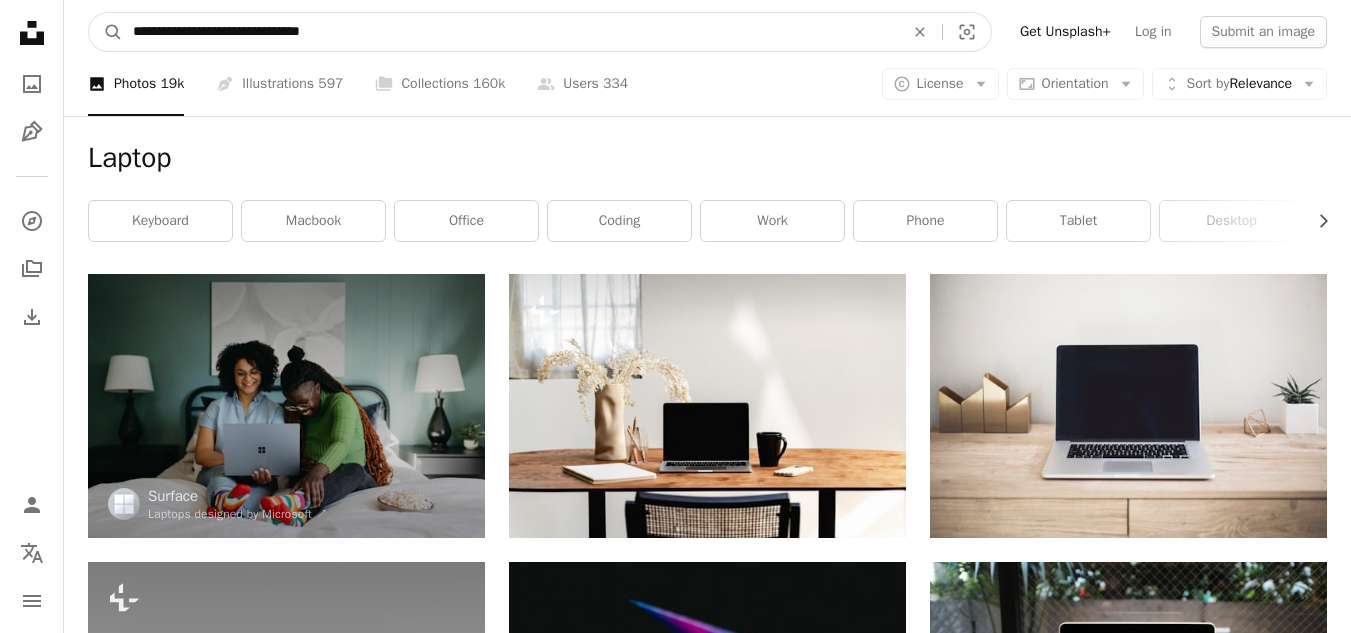 type on "**********" 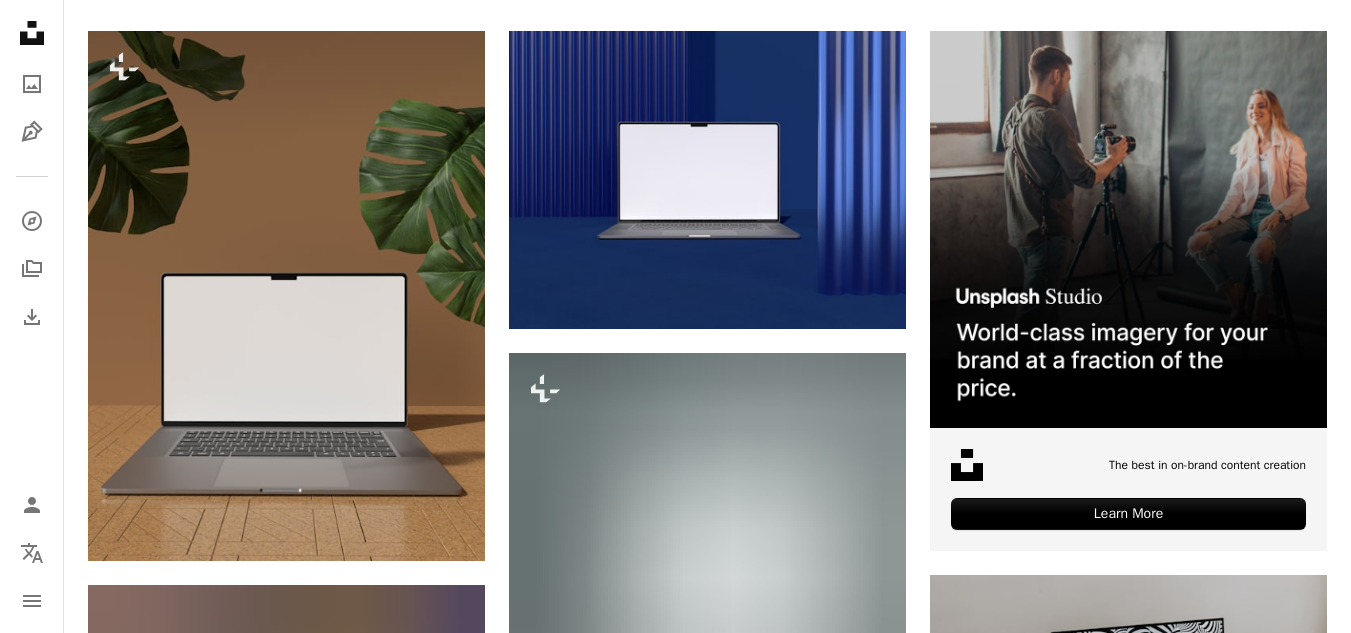 scroll, scrollTop: 0, scrollLeft: 0, axis: both 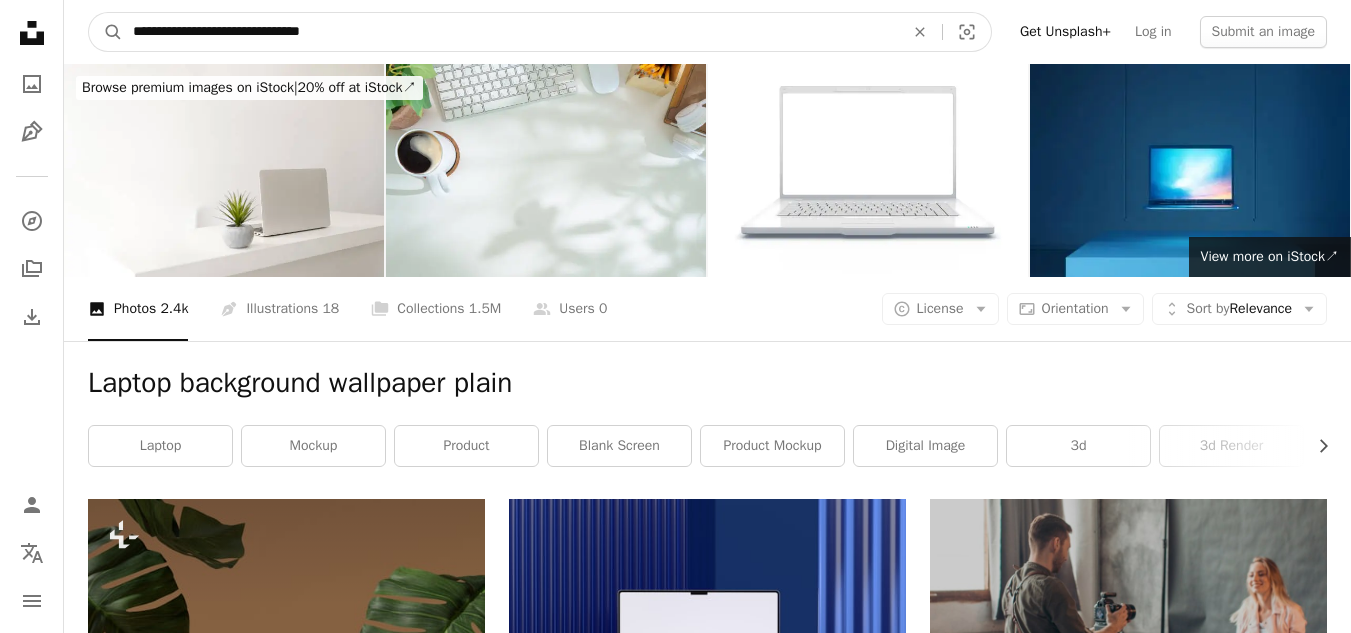 click on "**********" at bounding box center [510, 32] 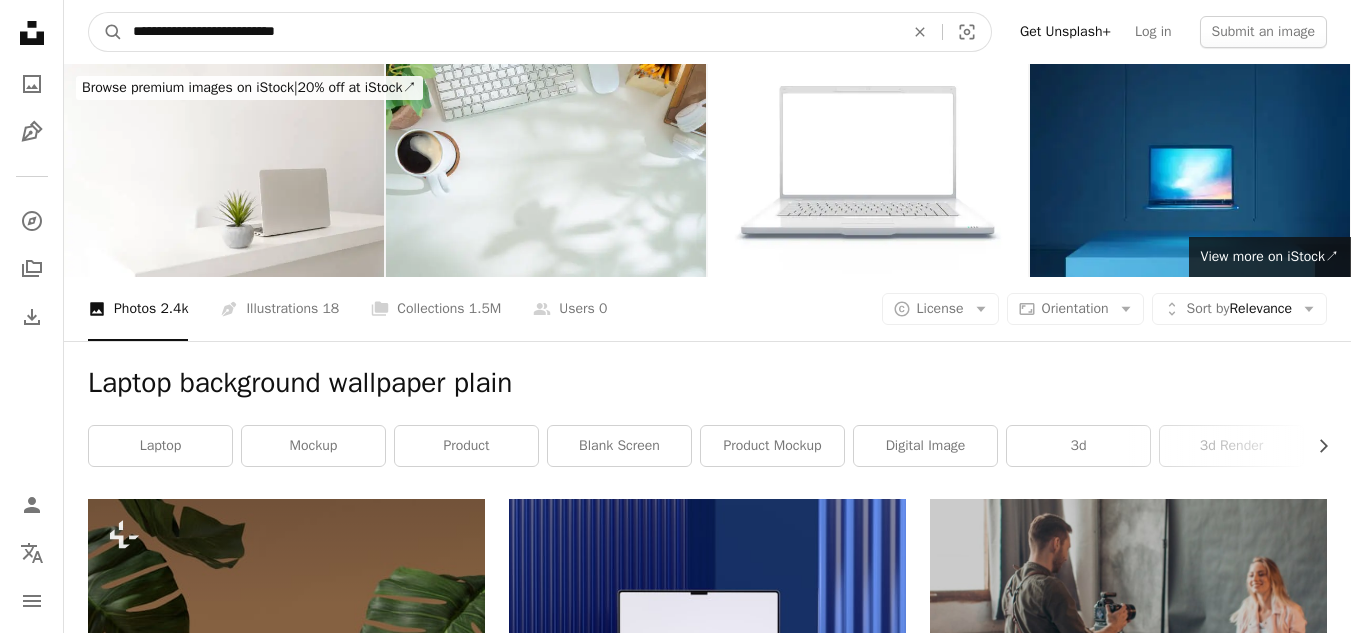 type on "**********" 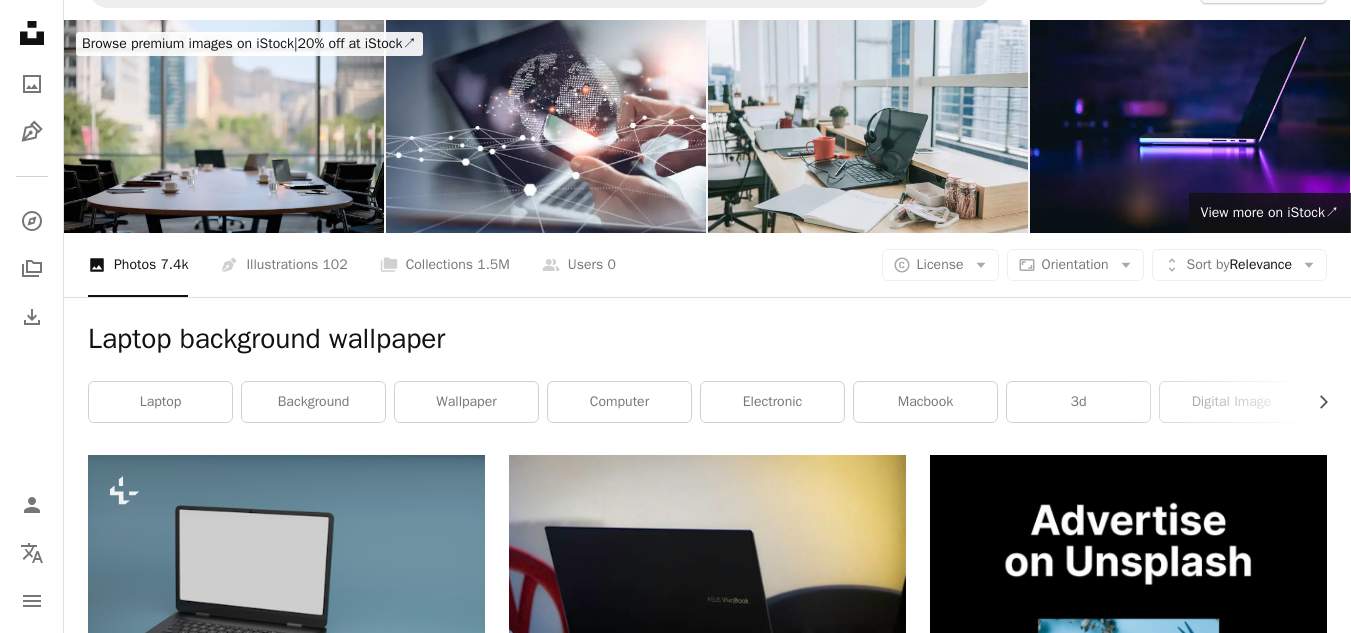 scroll, scrollTop: 0, scrollLeft: 0, axis: both 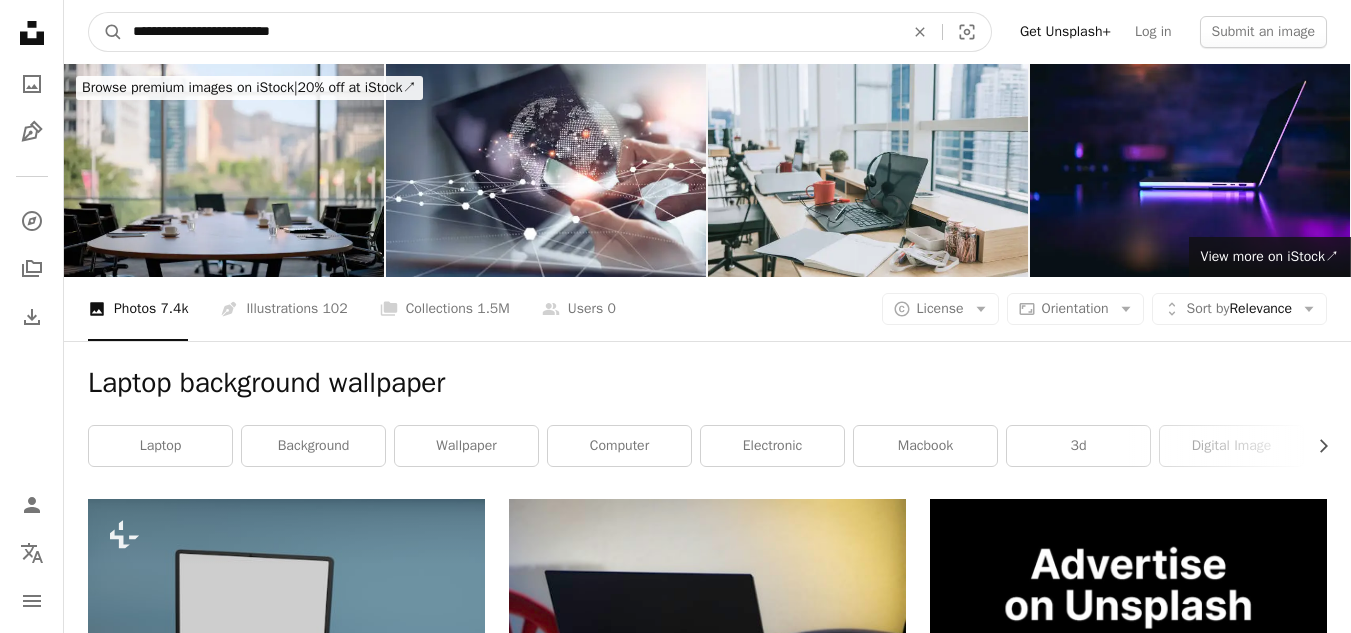 click on "**********" at bounding box center [510, 32] 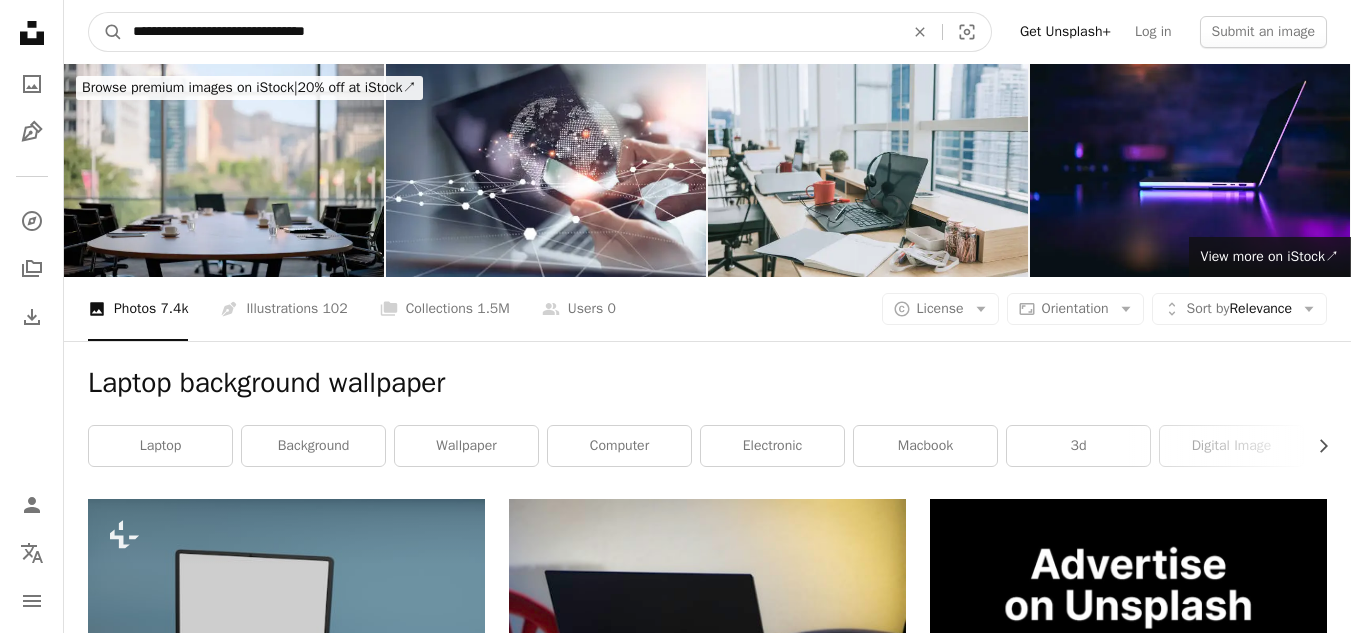 type on "**********" 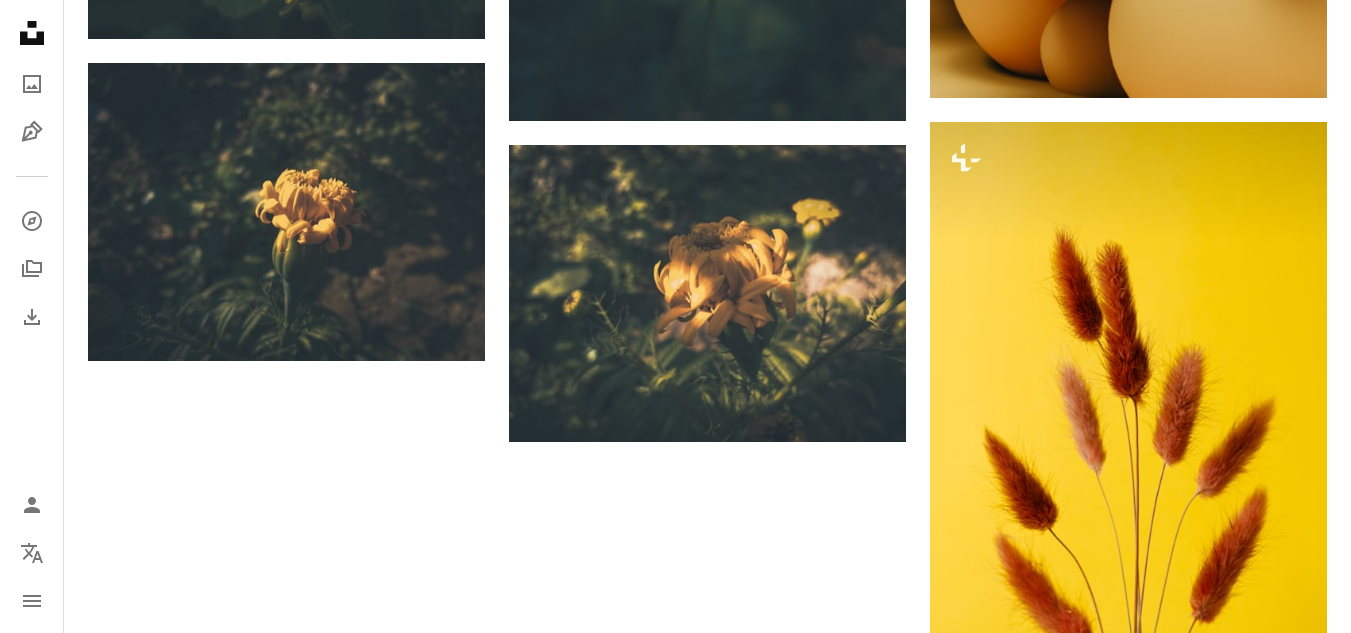 scroll, scrollTop: 2744, scrollLeft: 0, axis: vertical 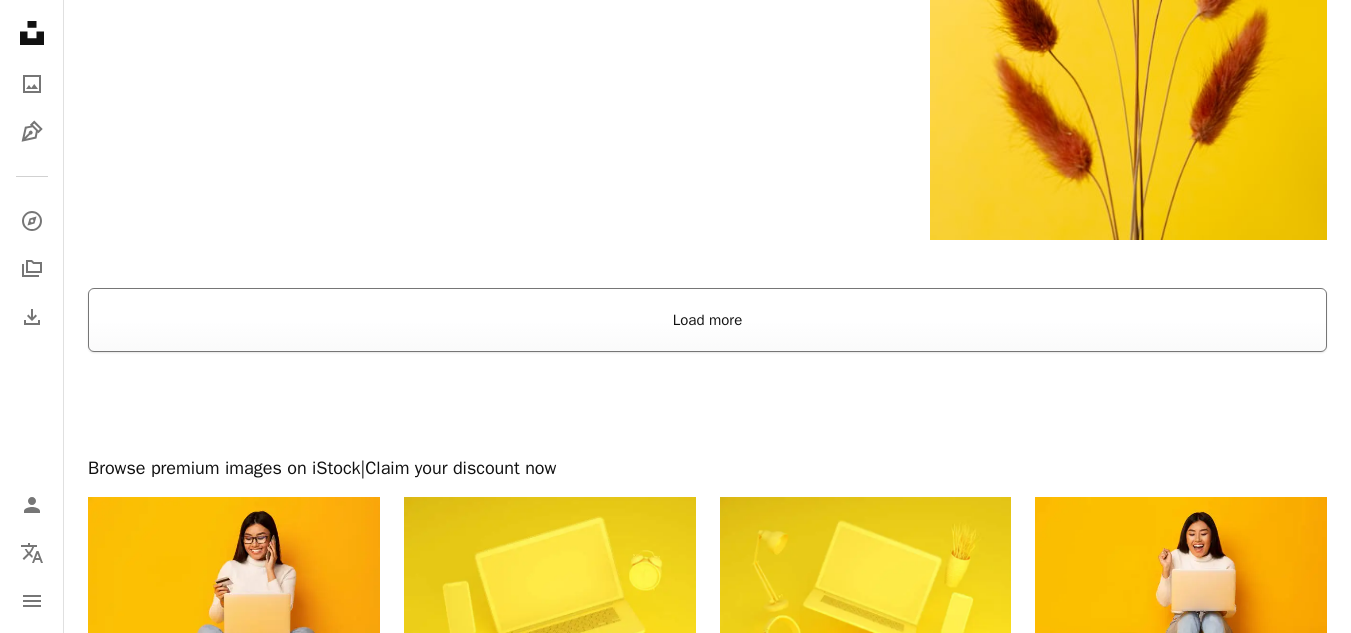 click on "Load more" at bounding box center [707, 320] 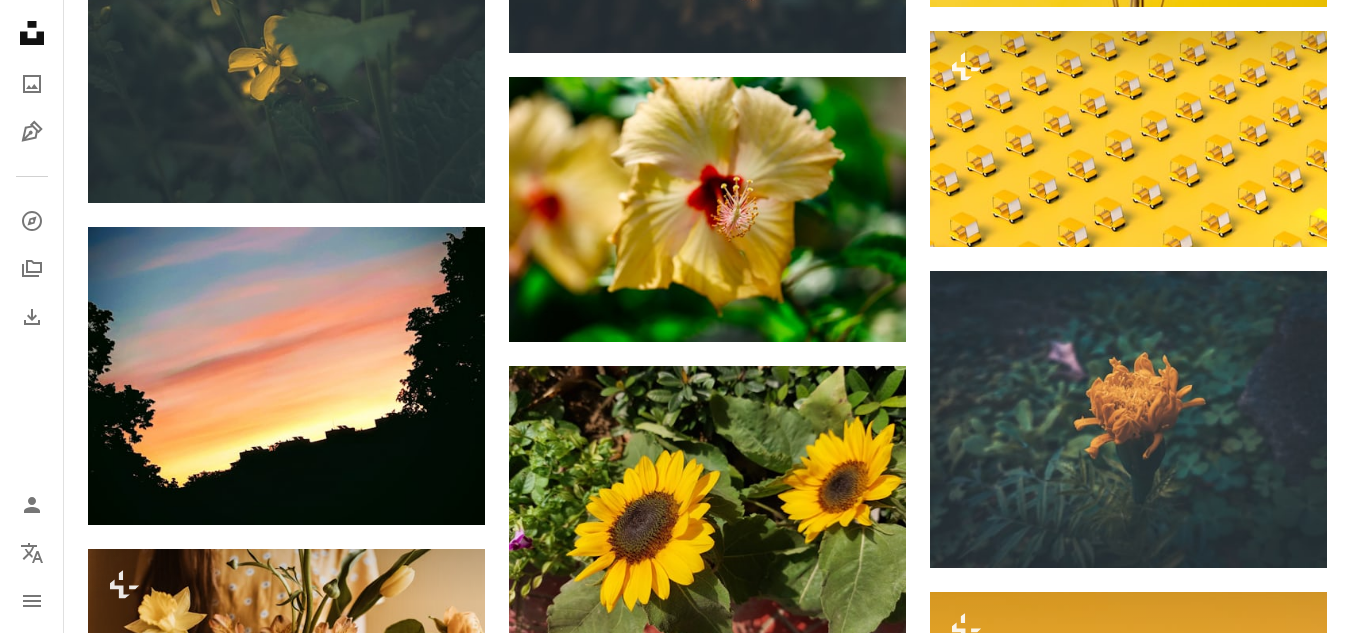 scroll, scrollTop: 3473, scrollLeft: 0, axis: vertical 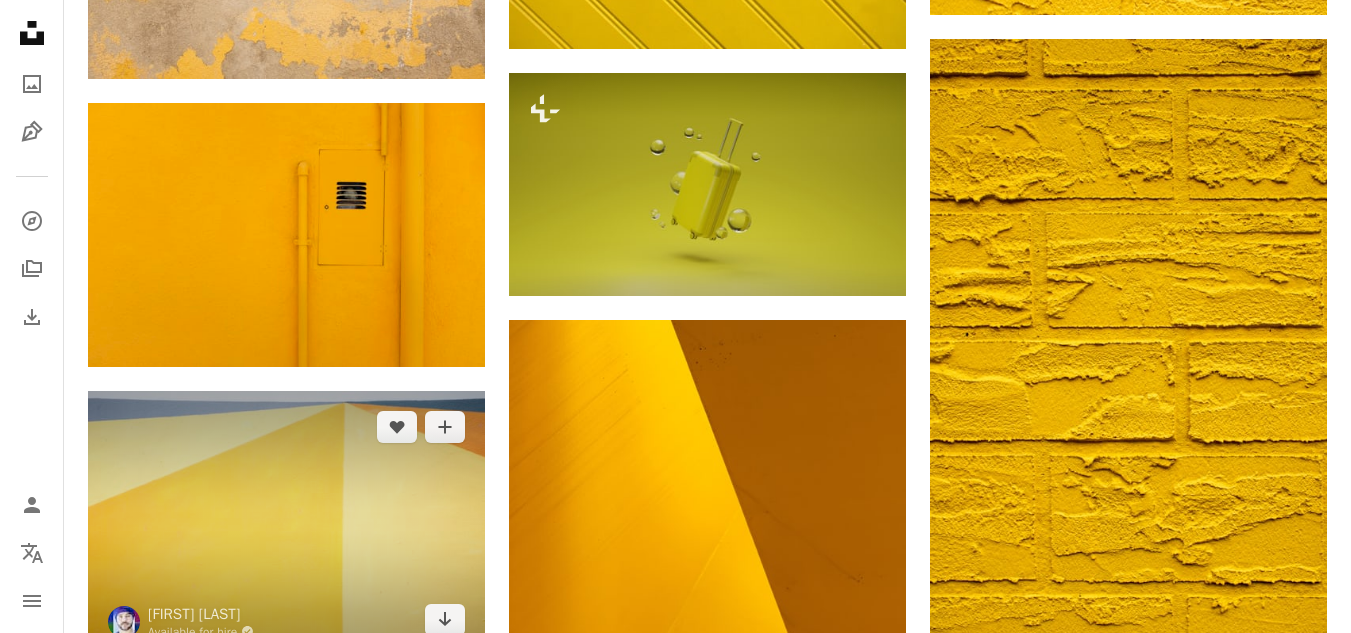 click at bounding box center [286, 523] 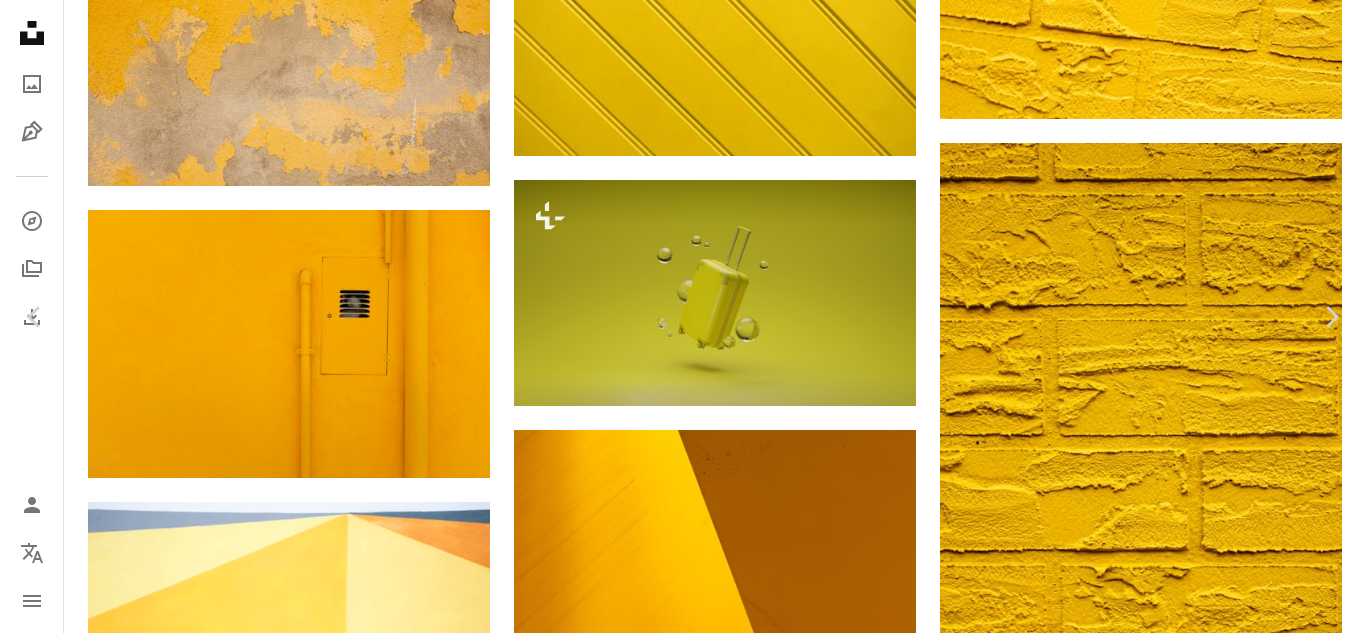 scroll, scrollTop: 0, scrollLeft: 0, axis: both 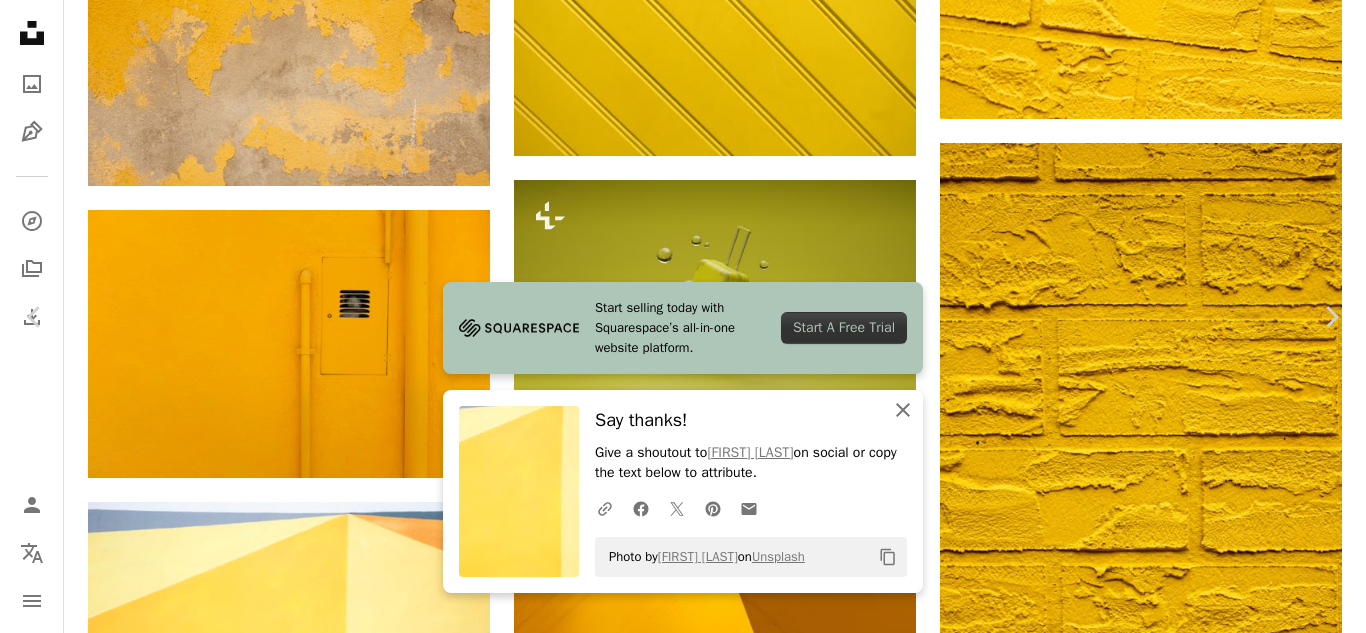 click on "An X shape" 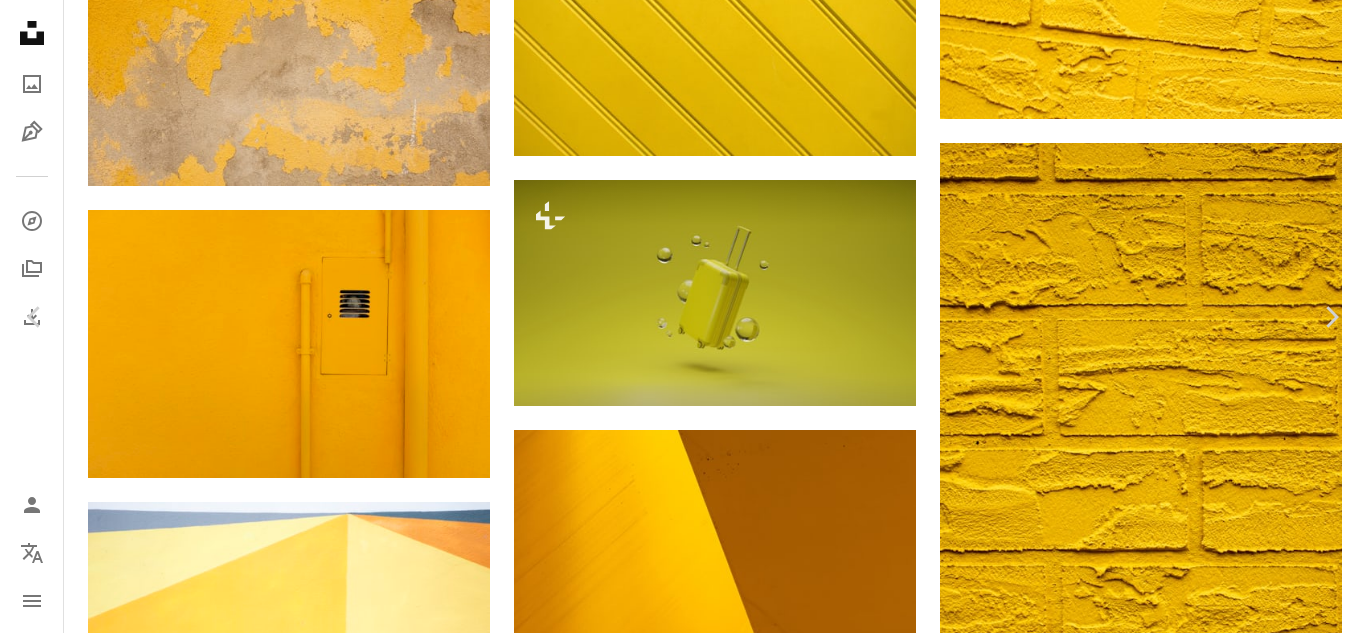 scroll, scrollTop: 1881, scrollLeft: 0, axis: vertical 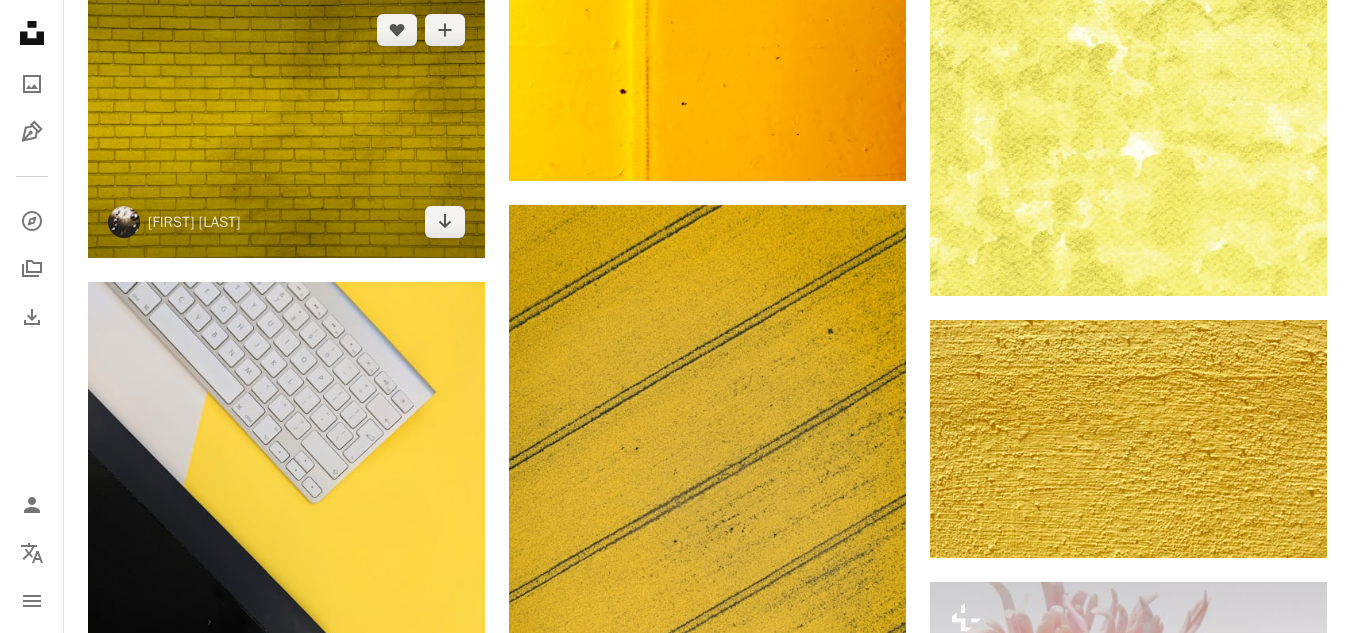 click at bounding box center [286, 126] 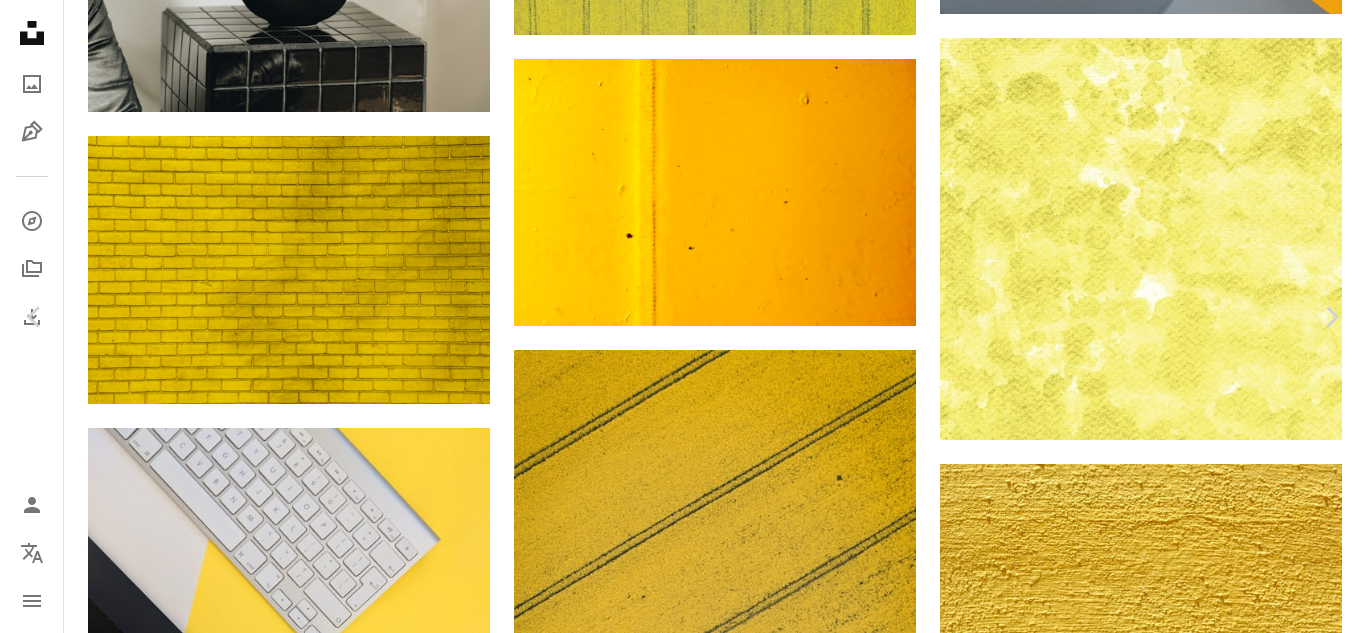 scroll, scrollTop: 5011, scrollLeft: 0, axis: vertical 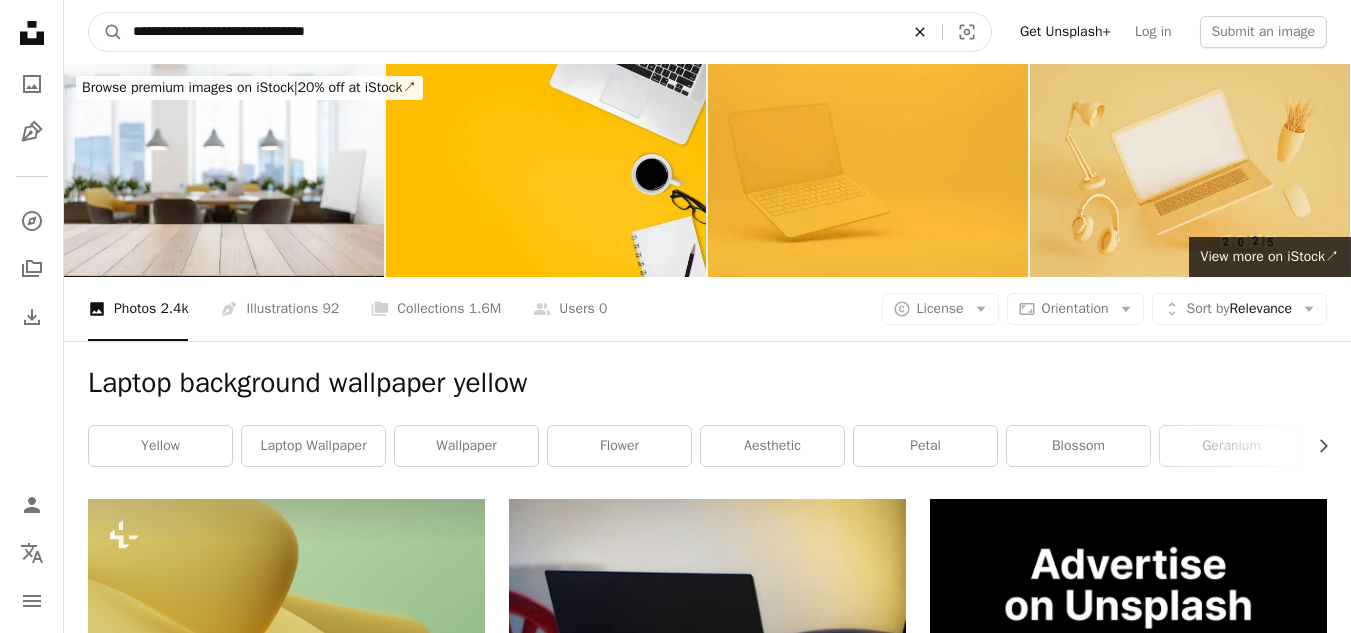 click 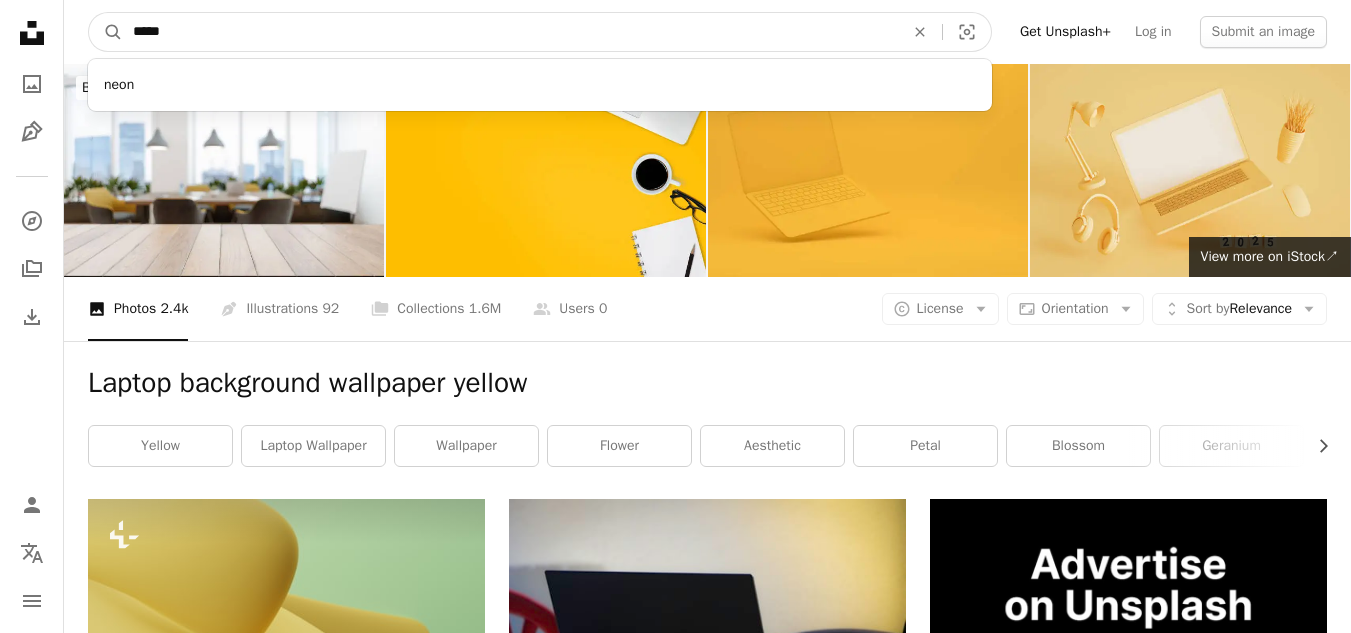type on "****" 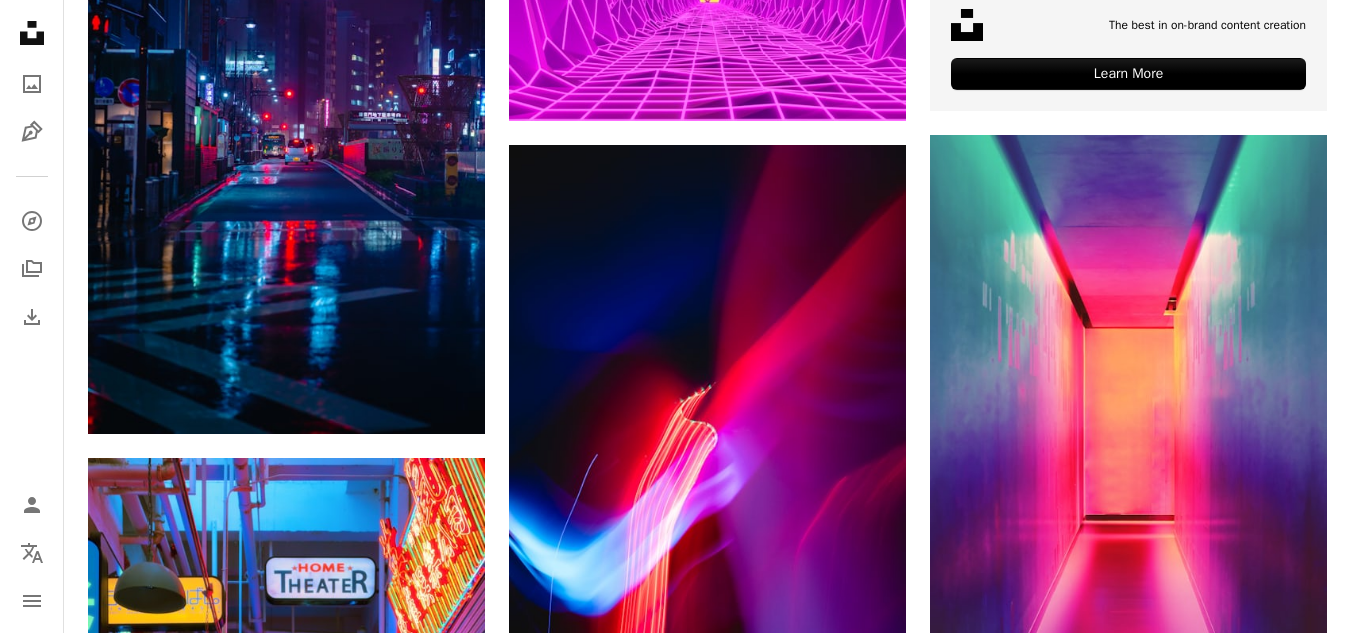 scroll, scrollTop: 0, scrollLeft: 0, axis: both 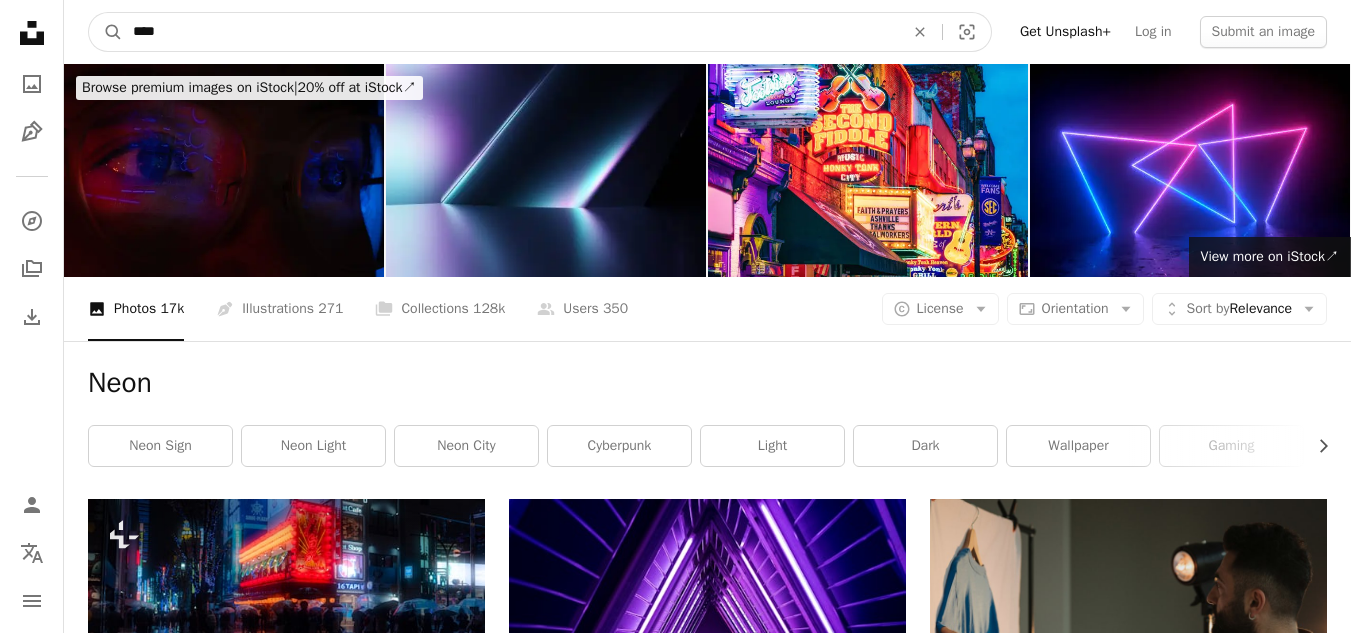 click on "****" at bounding box center (510, 32) 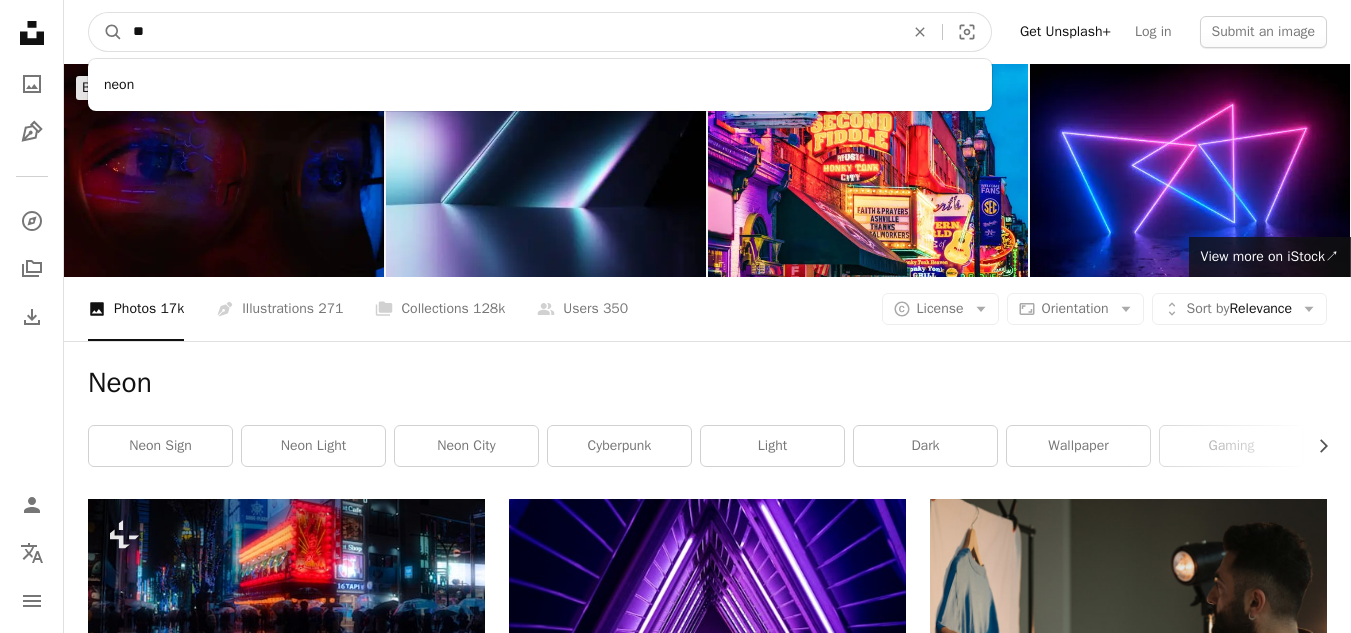 type on "*" 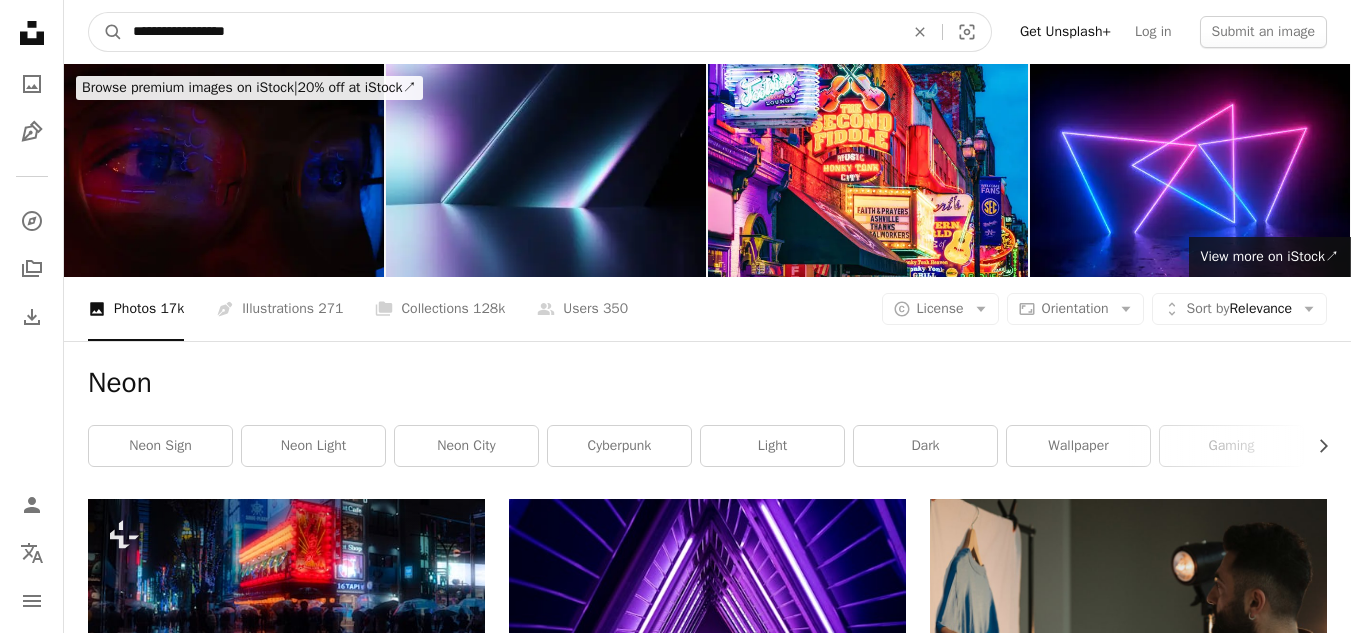 type on "**********" 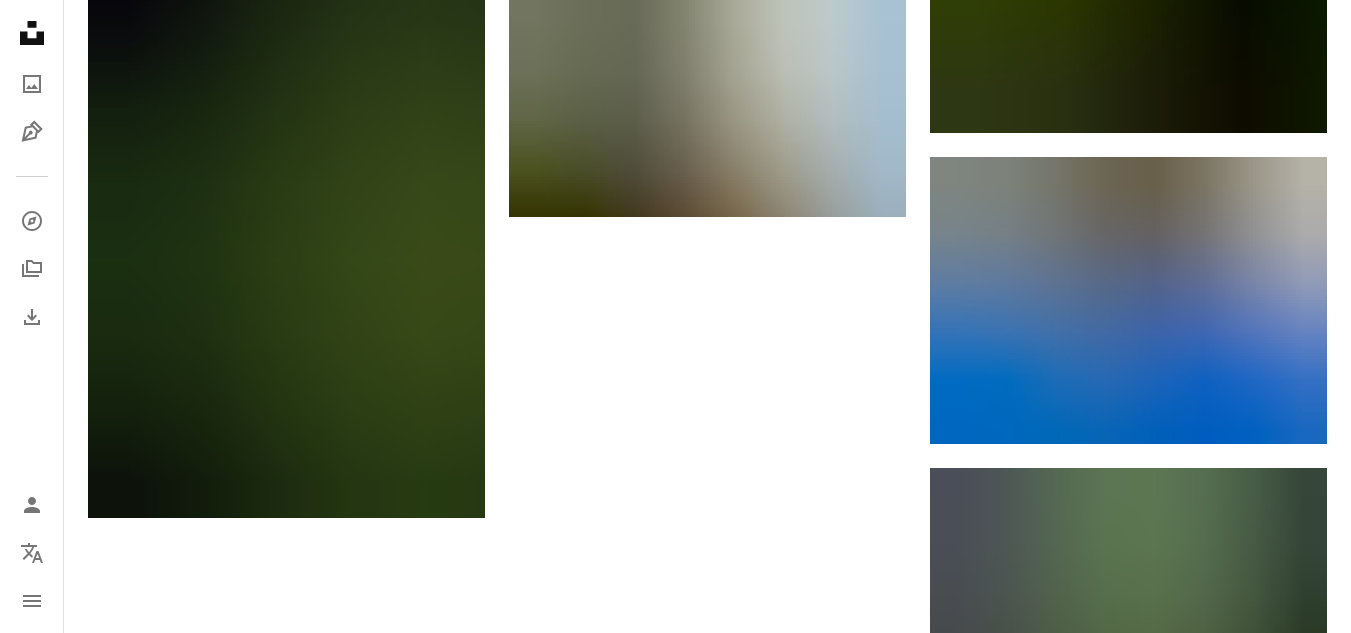 scroll, scrollTop: 2847, scrollLeft: 0, axis: vertical 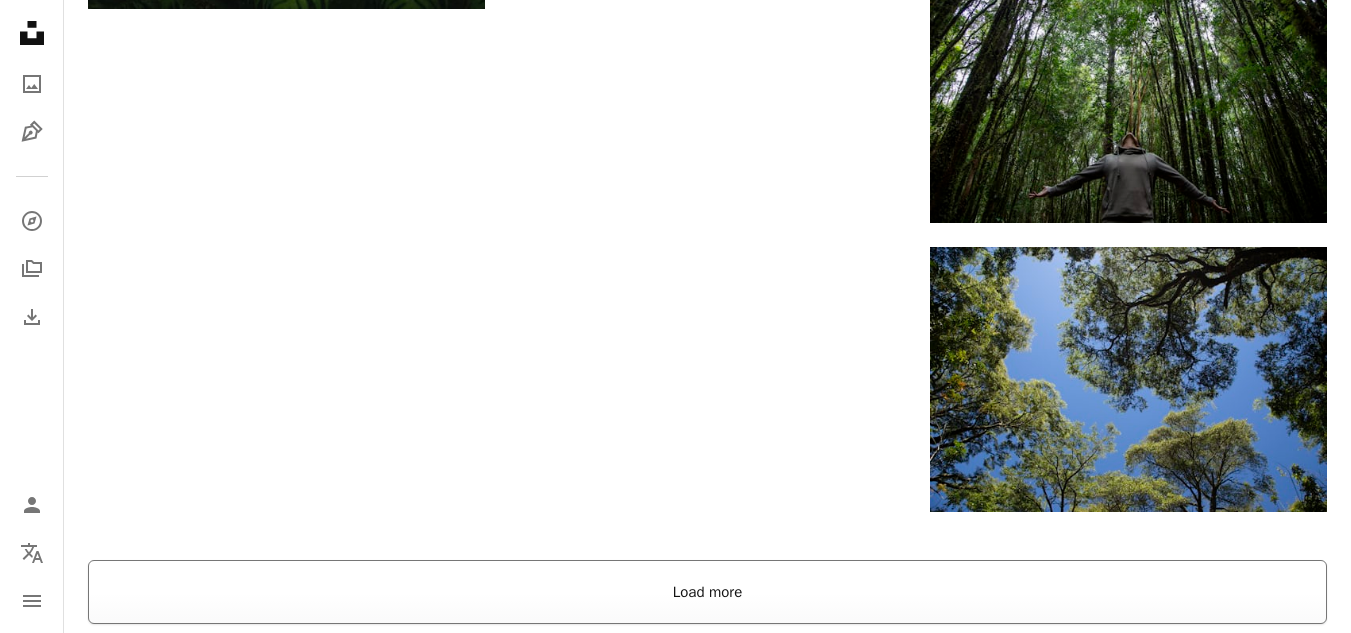 click on "Load more" at bounding box center [707, 592] 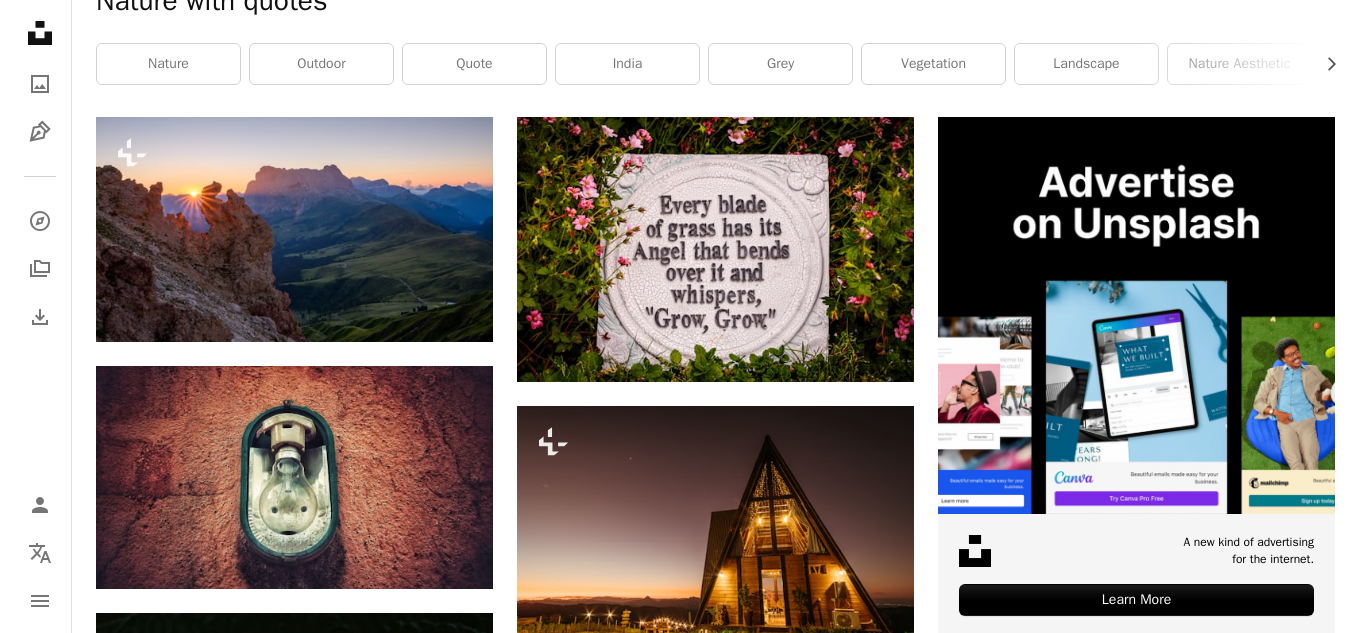 scroll, scrollTop: 333, scrollLeft: 0, axis: vertical 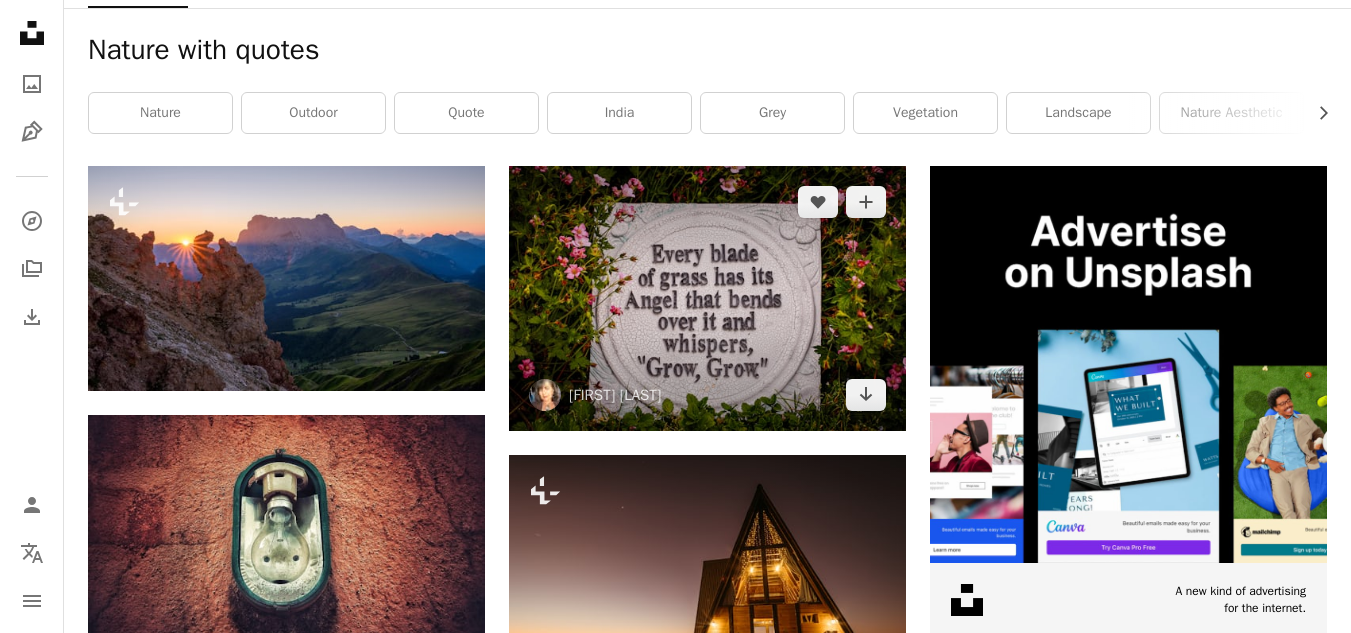 click at bounding box center [707, 298] 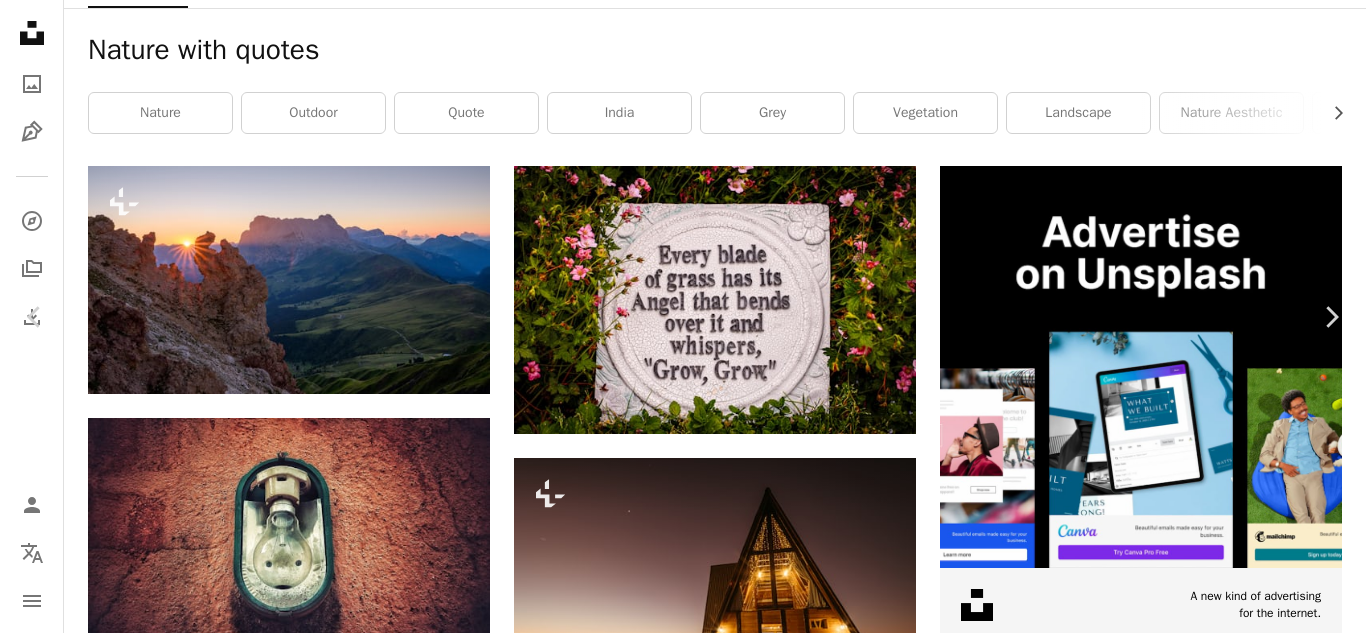 scroll, scrollTop: 2836, scrollLeft: 0, axis: vertical 